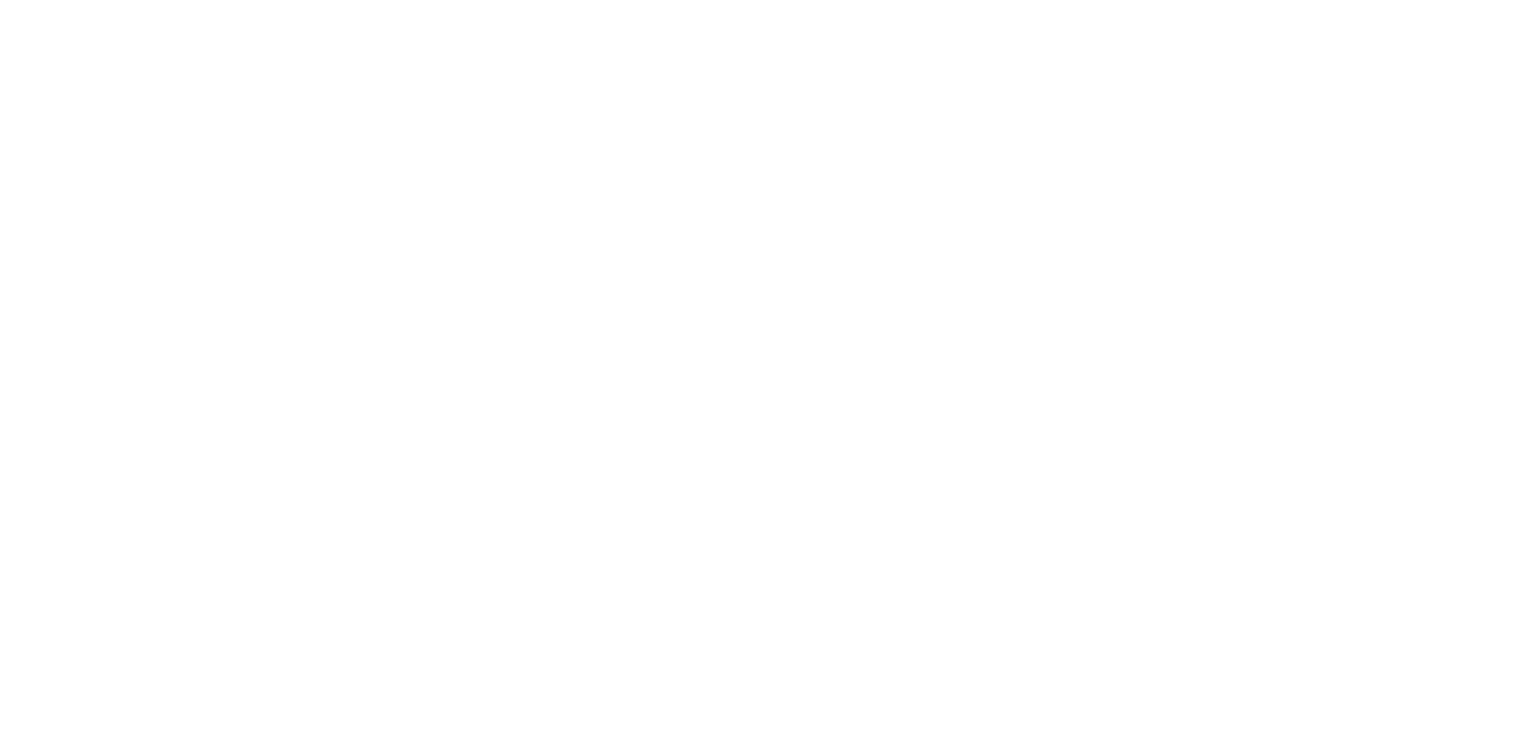 scroll, scrollTop: 0, scrollLeft: 0, axis: both 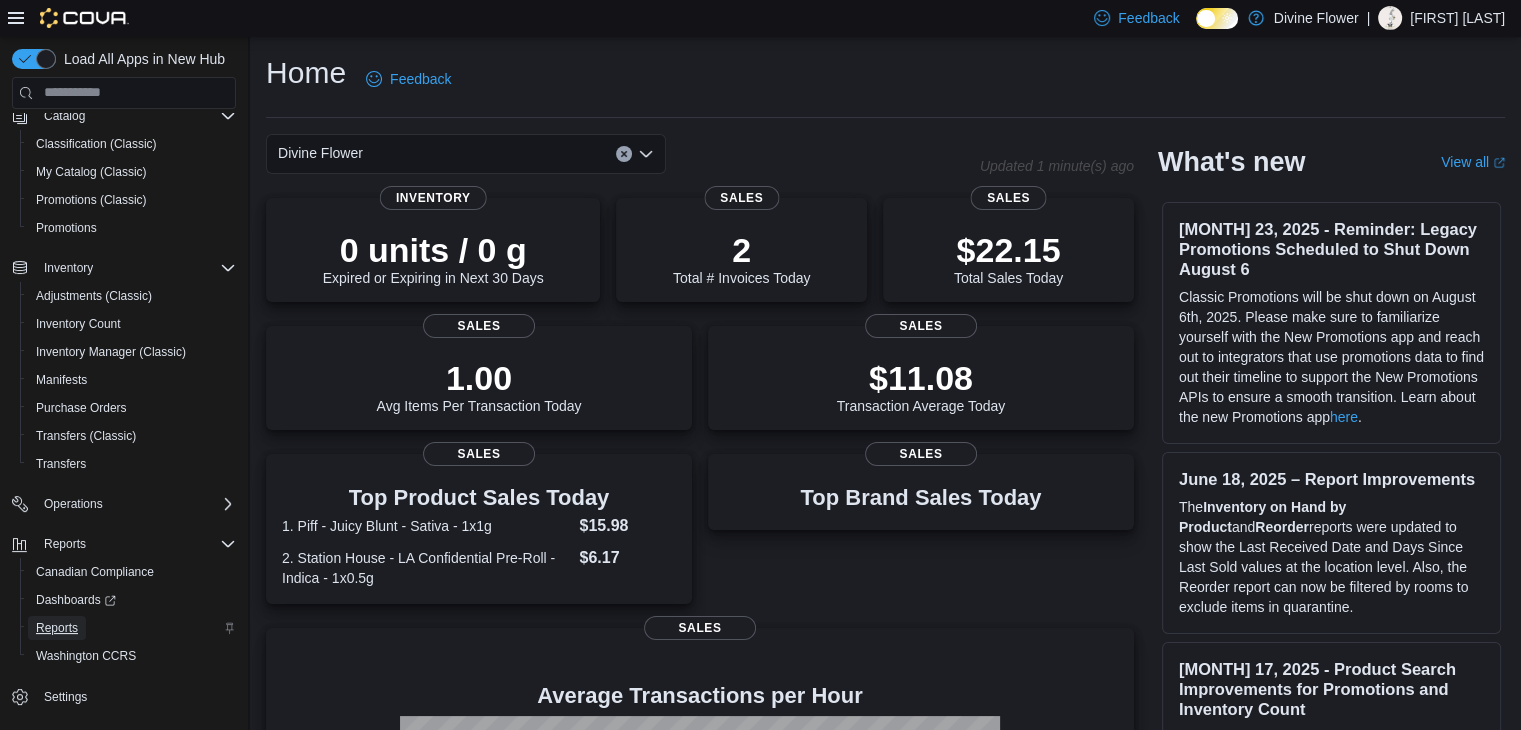 click on "Reports" at bounding box center [57, 628] 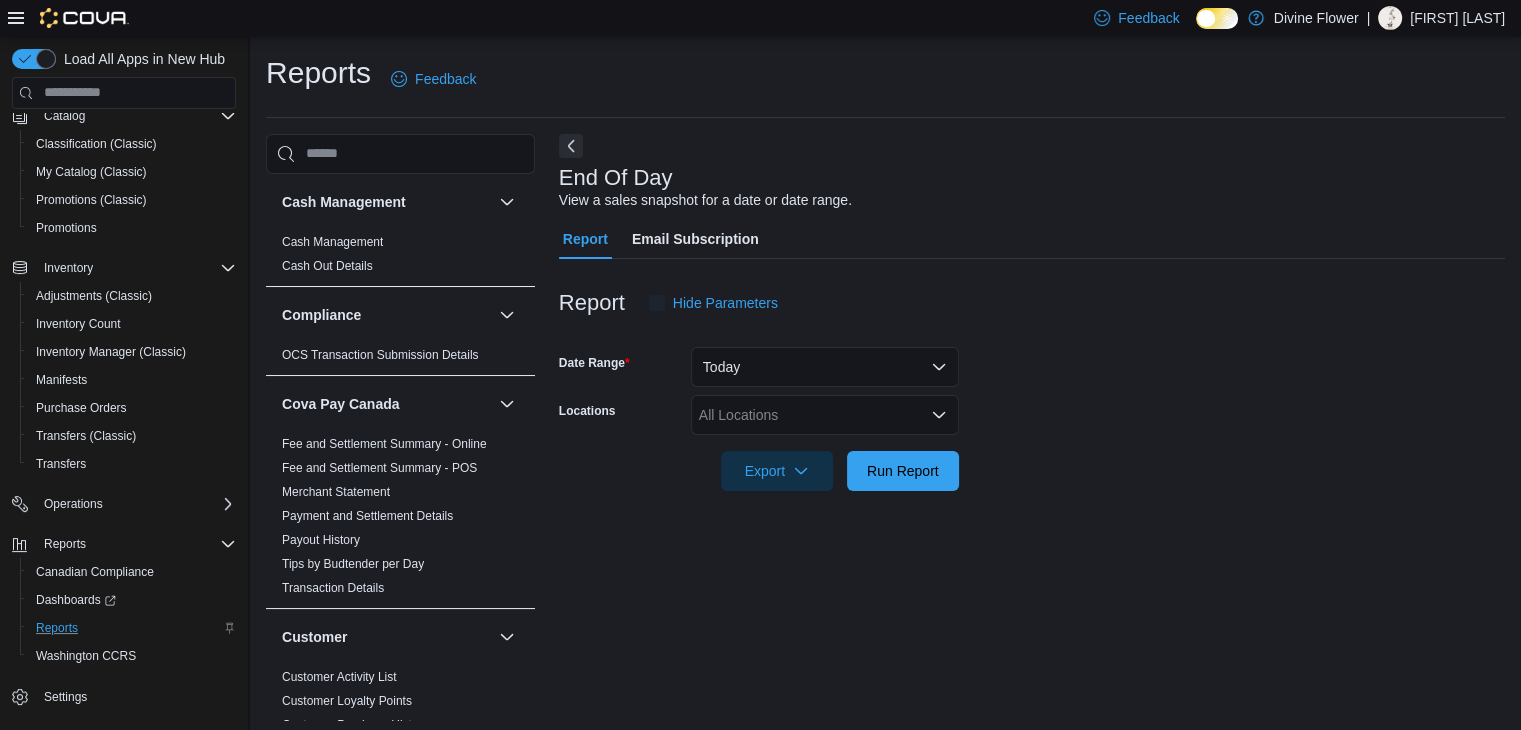 scroll, scrollTop: 7, scrollLeft: 0, axis: vertical 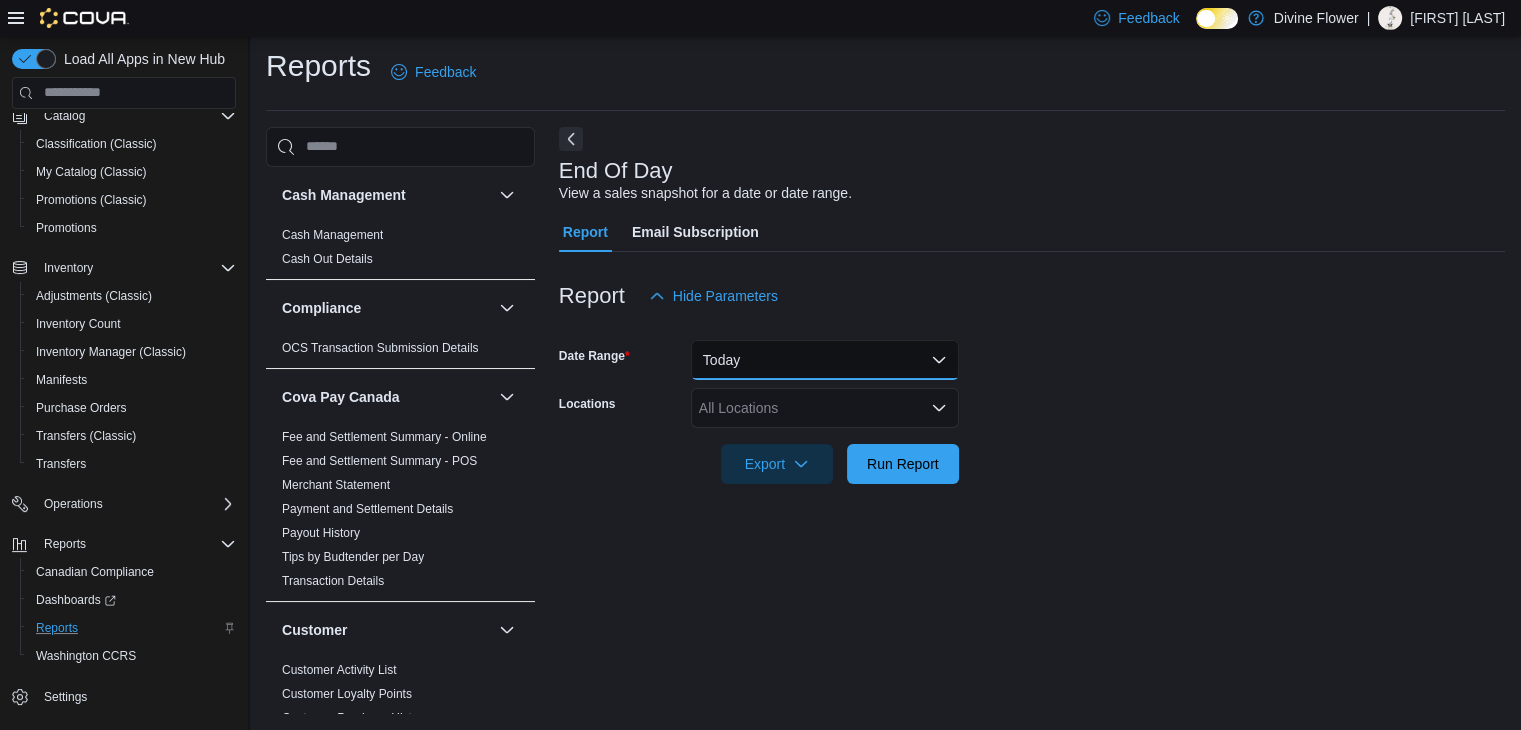 click on "Today" at bounding box center (825, 360) 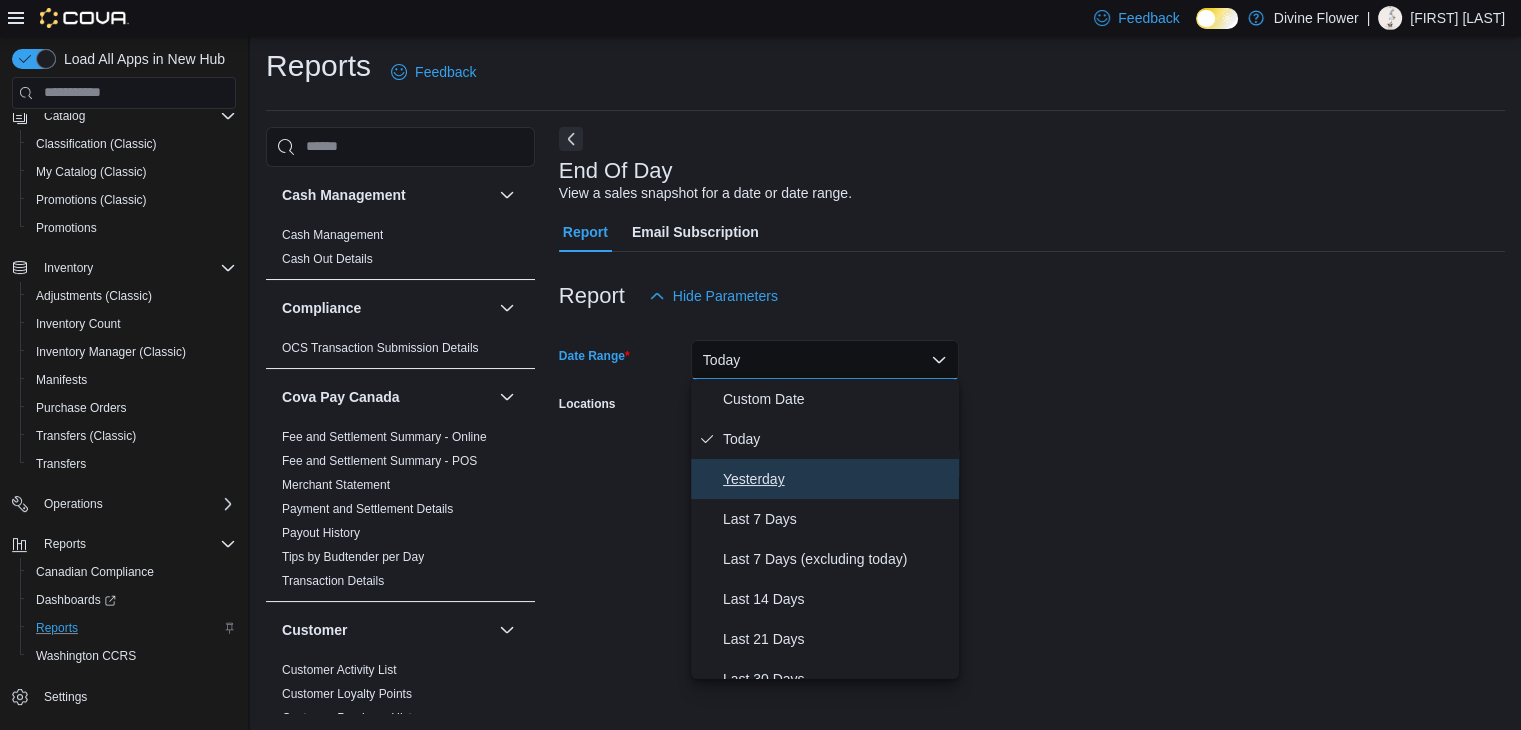 click on "Yesterday" at bounding box center (837, 479) 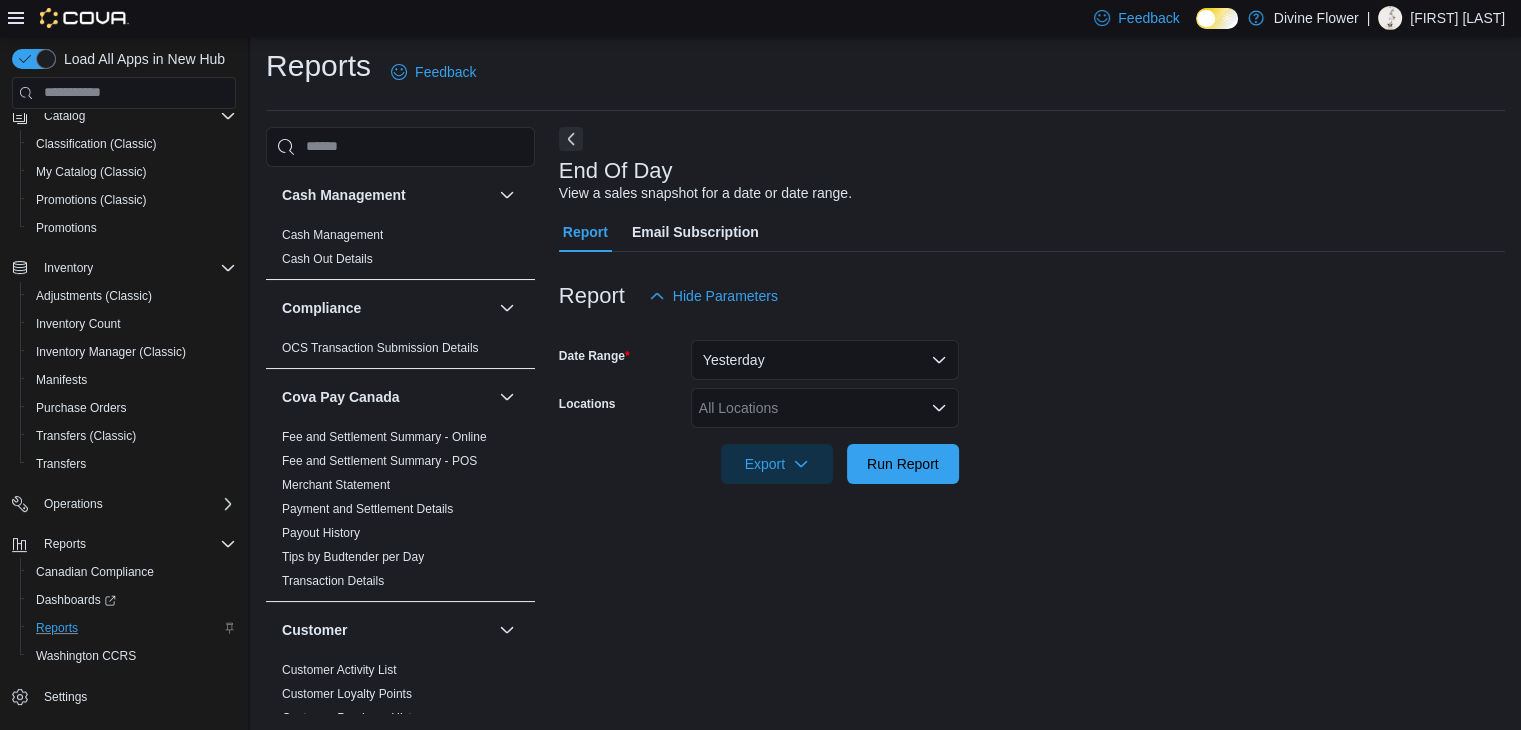 click at bounding box center [1032, 496] 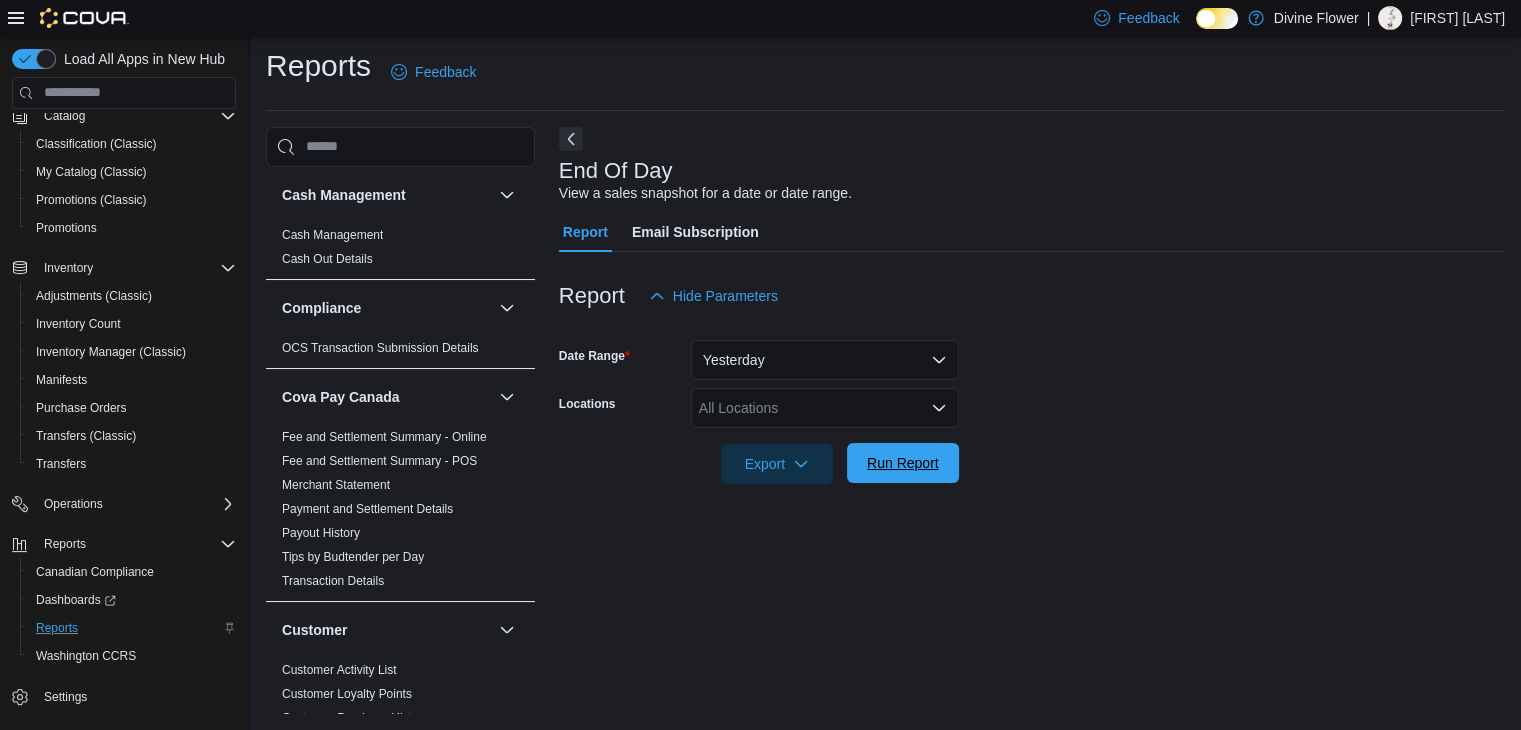 click on "Run Report" at bounding box center [903, 463] 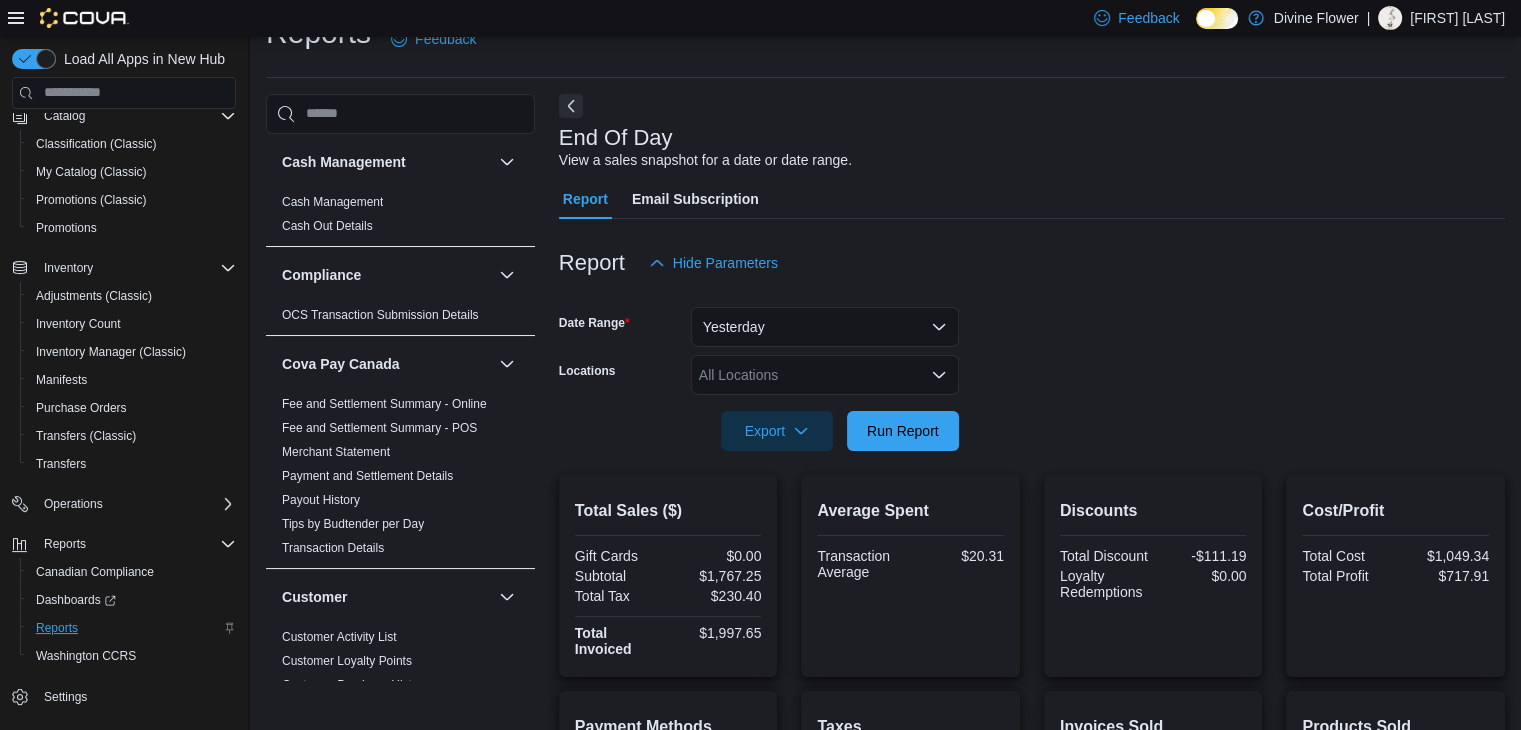 scroll, scrollTop: 0, scrollLeft: 0, axis: both 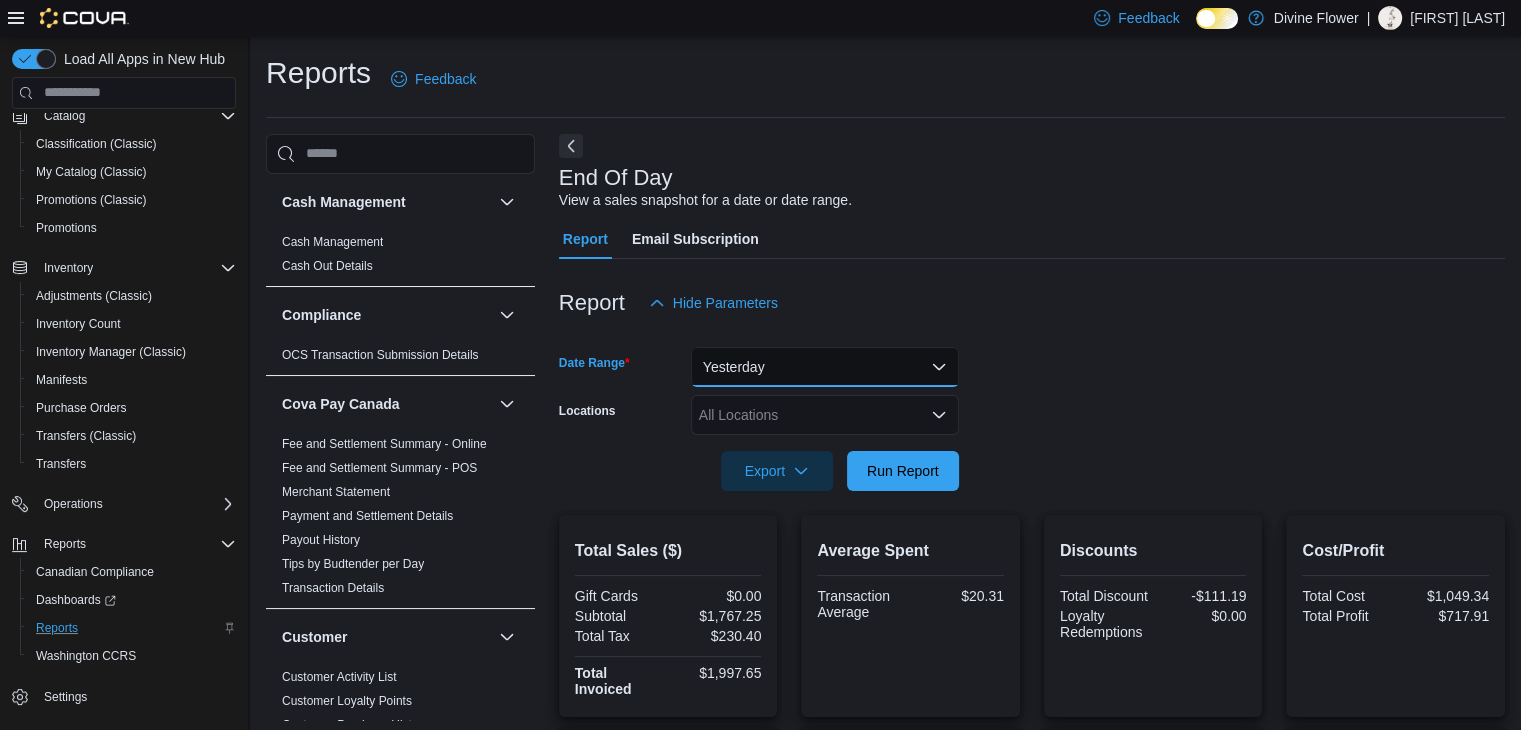 click on "Yesterday" at bounding box center (825, 367) 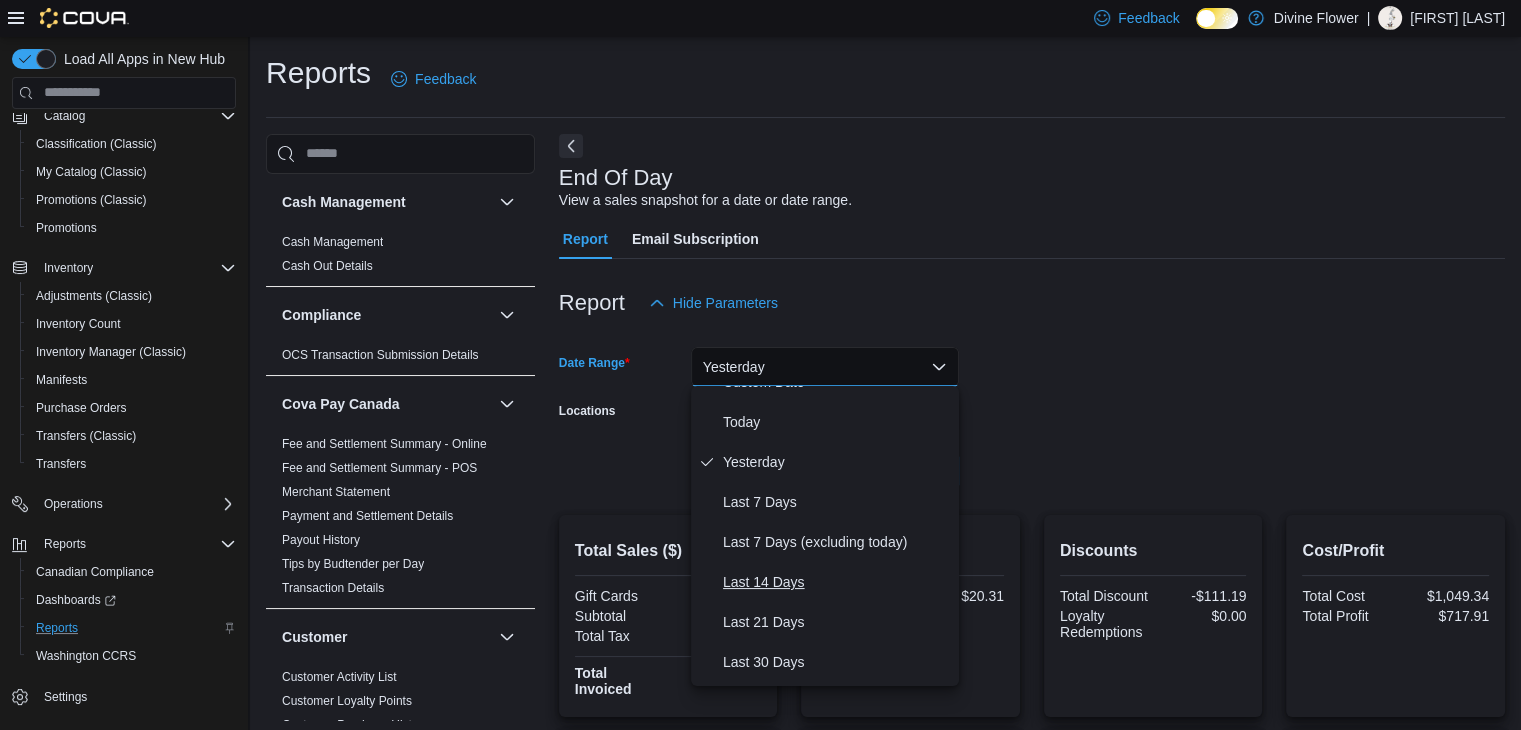 scroll, scrollTop: 0, scrollLeft: 0, axis: both 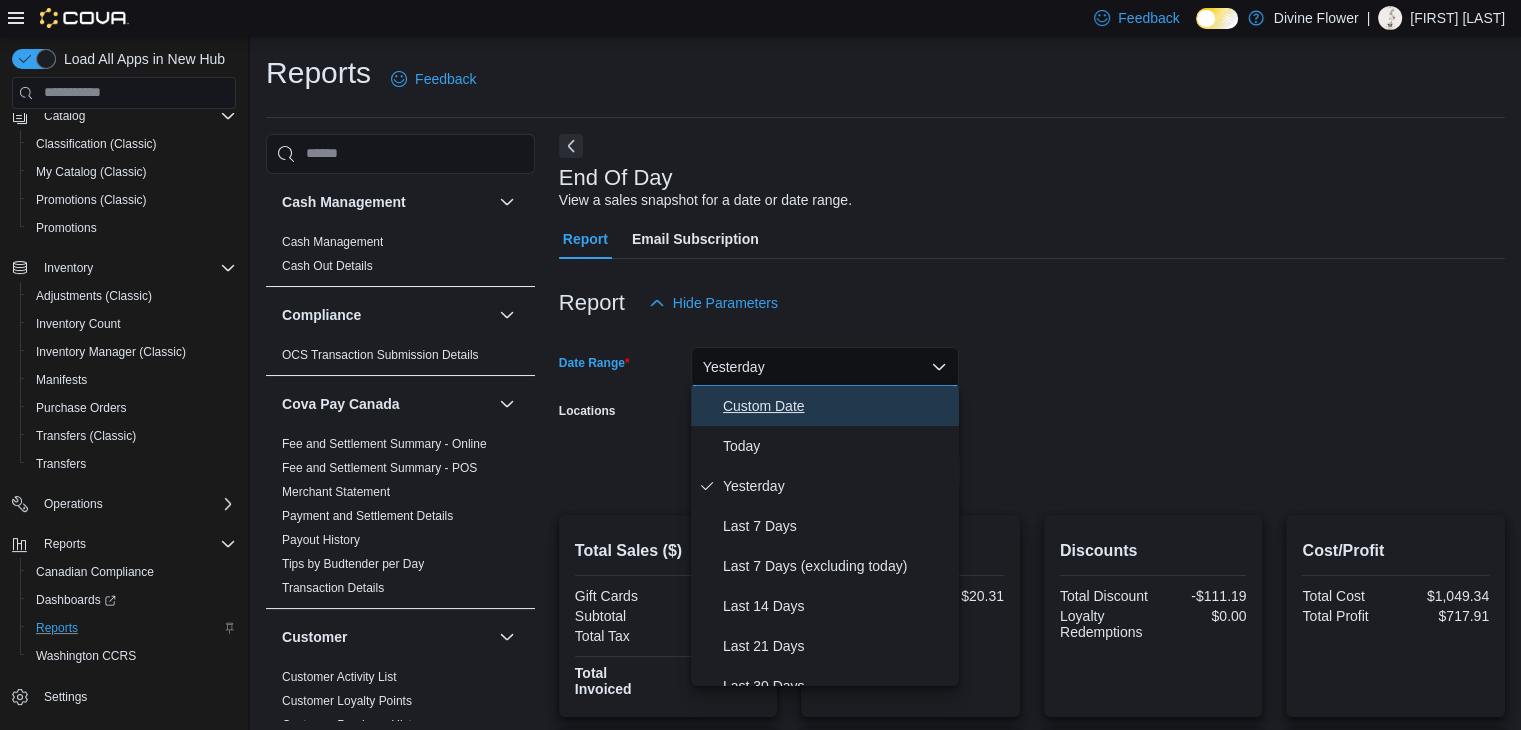 click on "Custom Date" at bounding box center (825, 406) 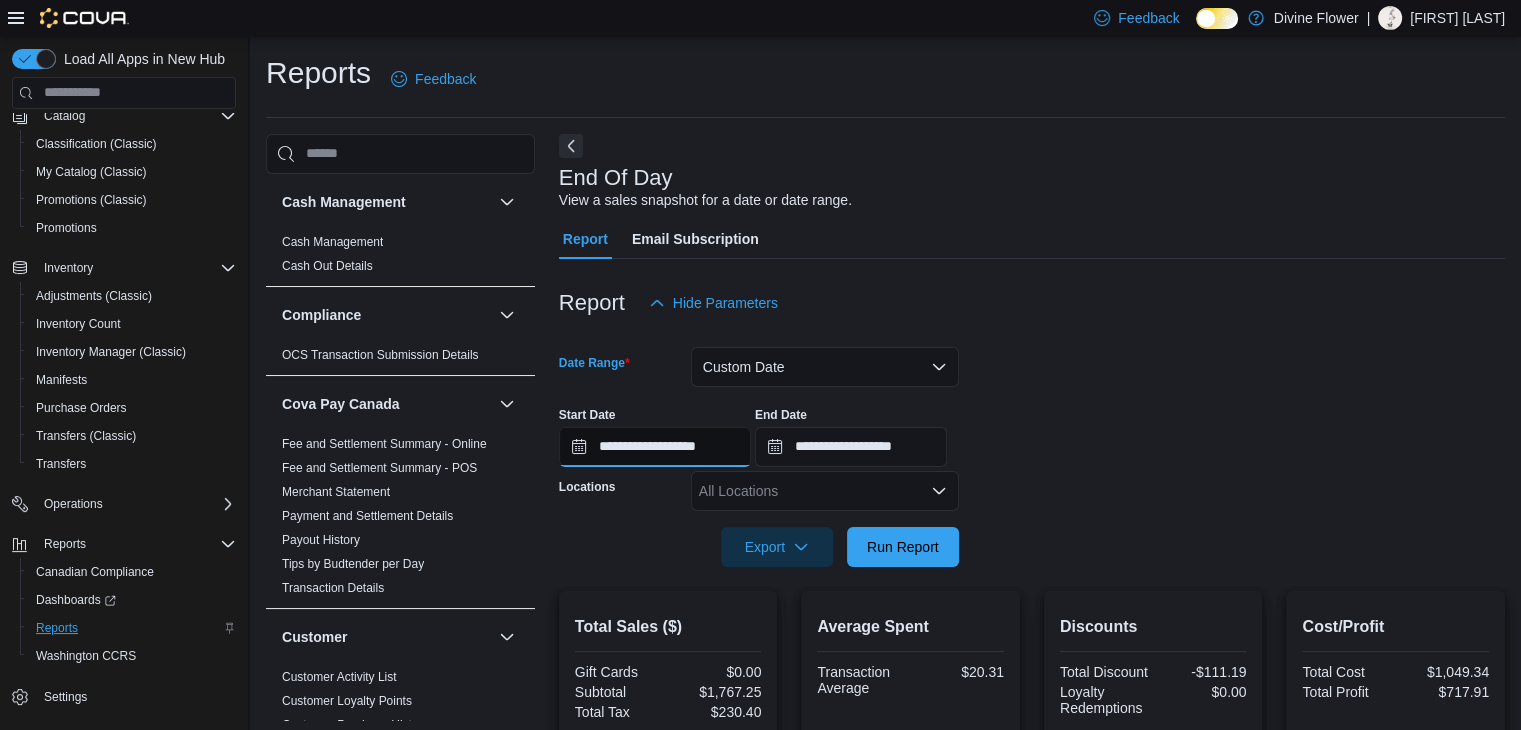 click on "**********" at bounding box center [655, 447] 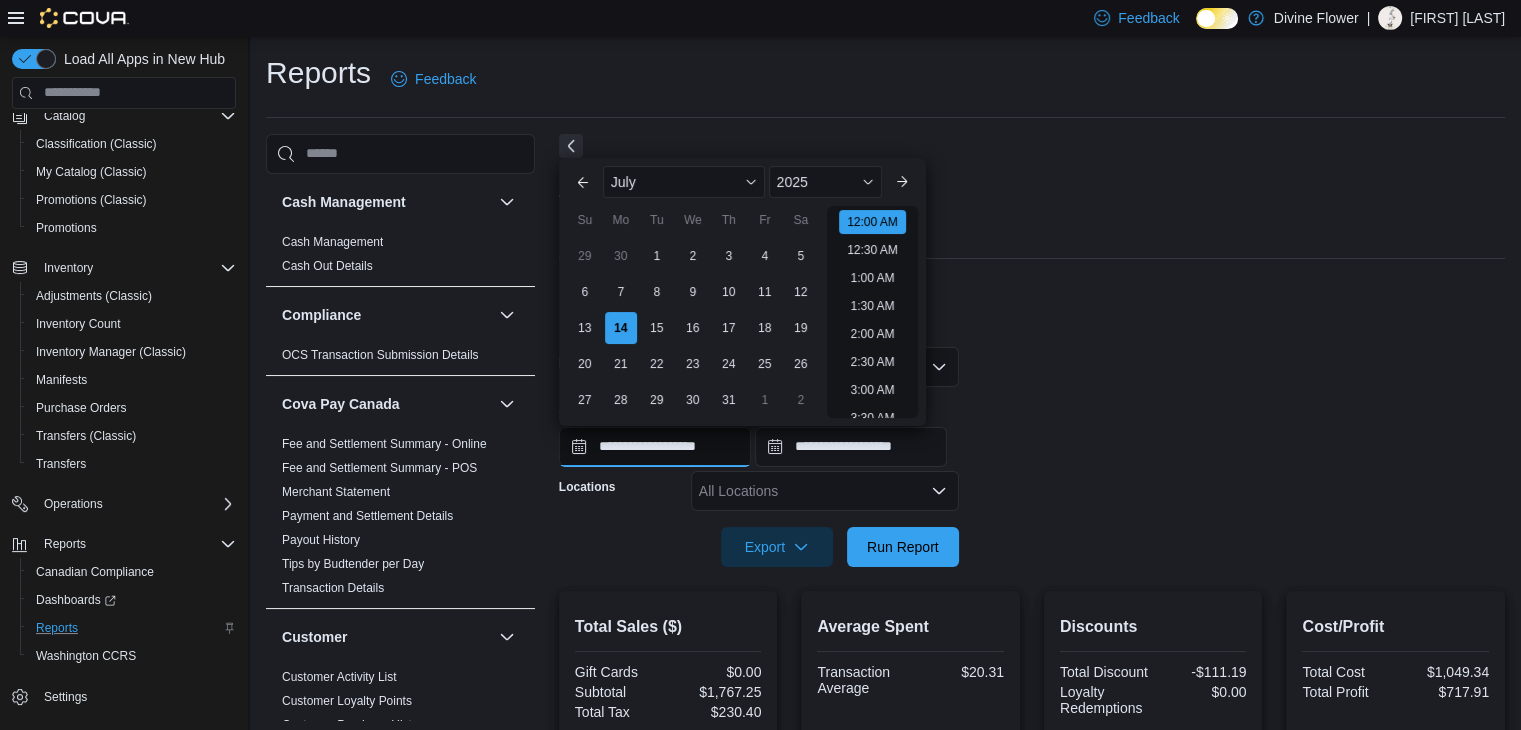 scroll, scrollTop: 62, scrollLeft: 0, axis: vertical 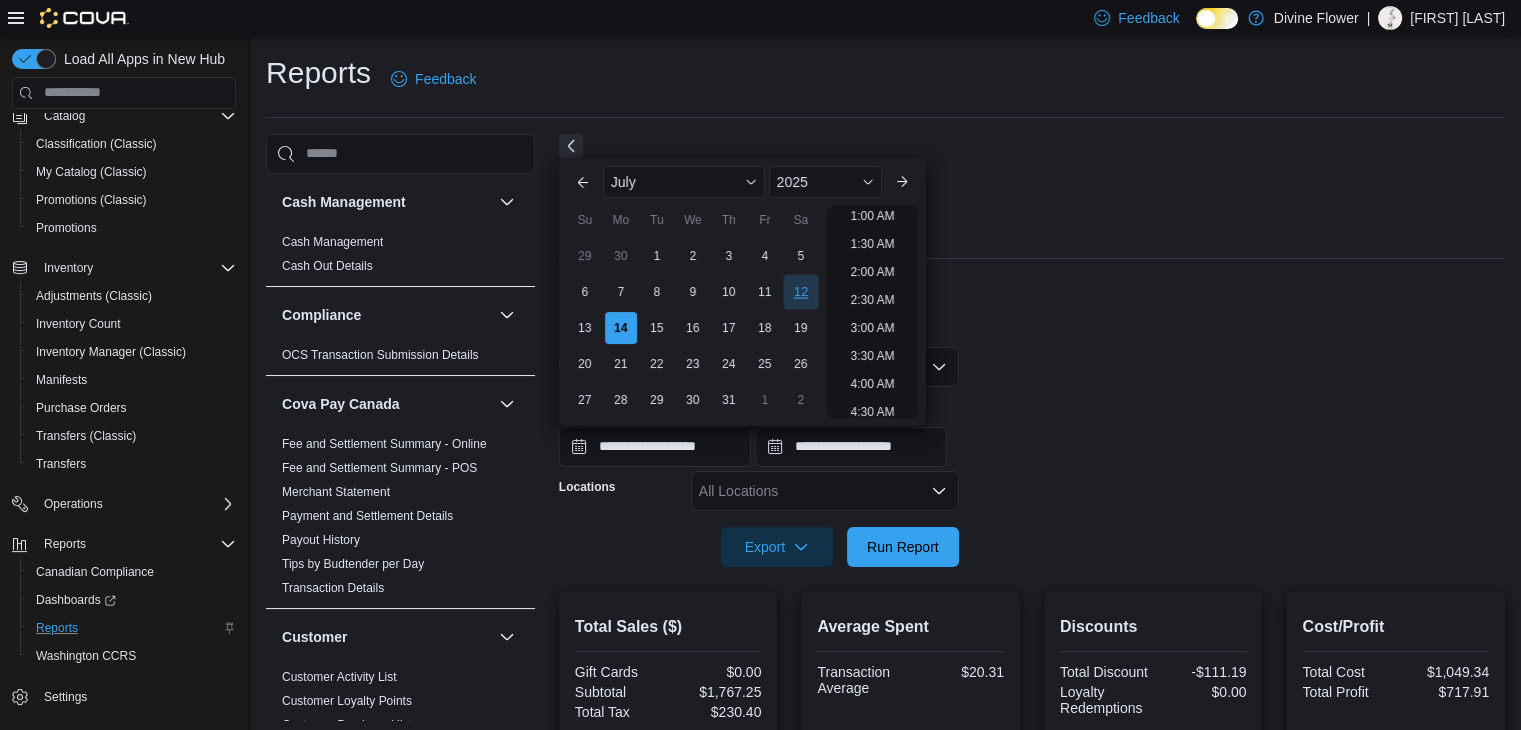 click on "12" at bounding box center [800, 292] 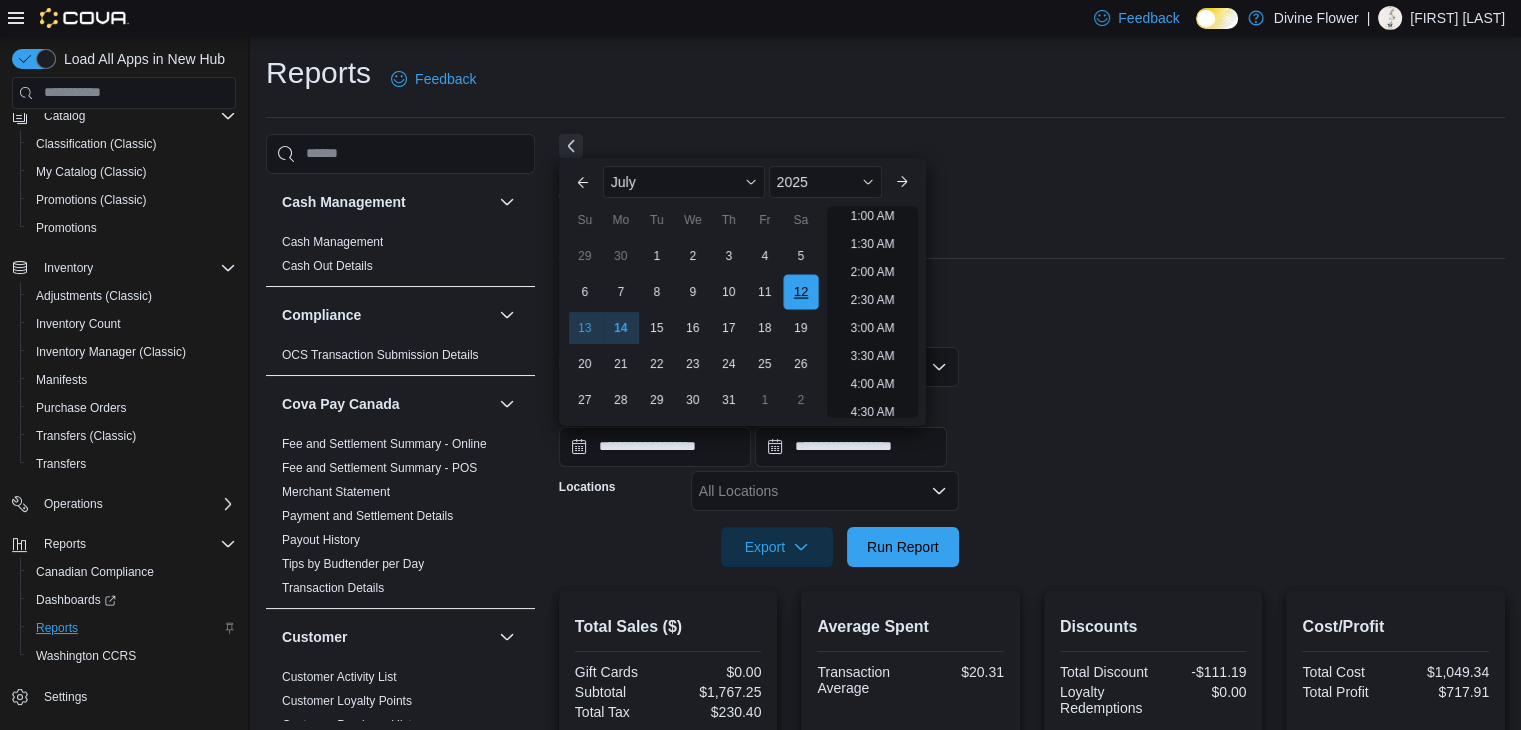 scroll, scrollTop: 4, scrollLeft: 0, axis: vertical 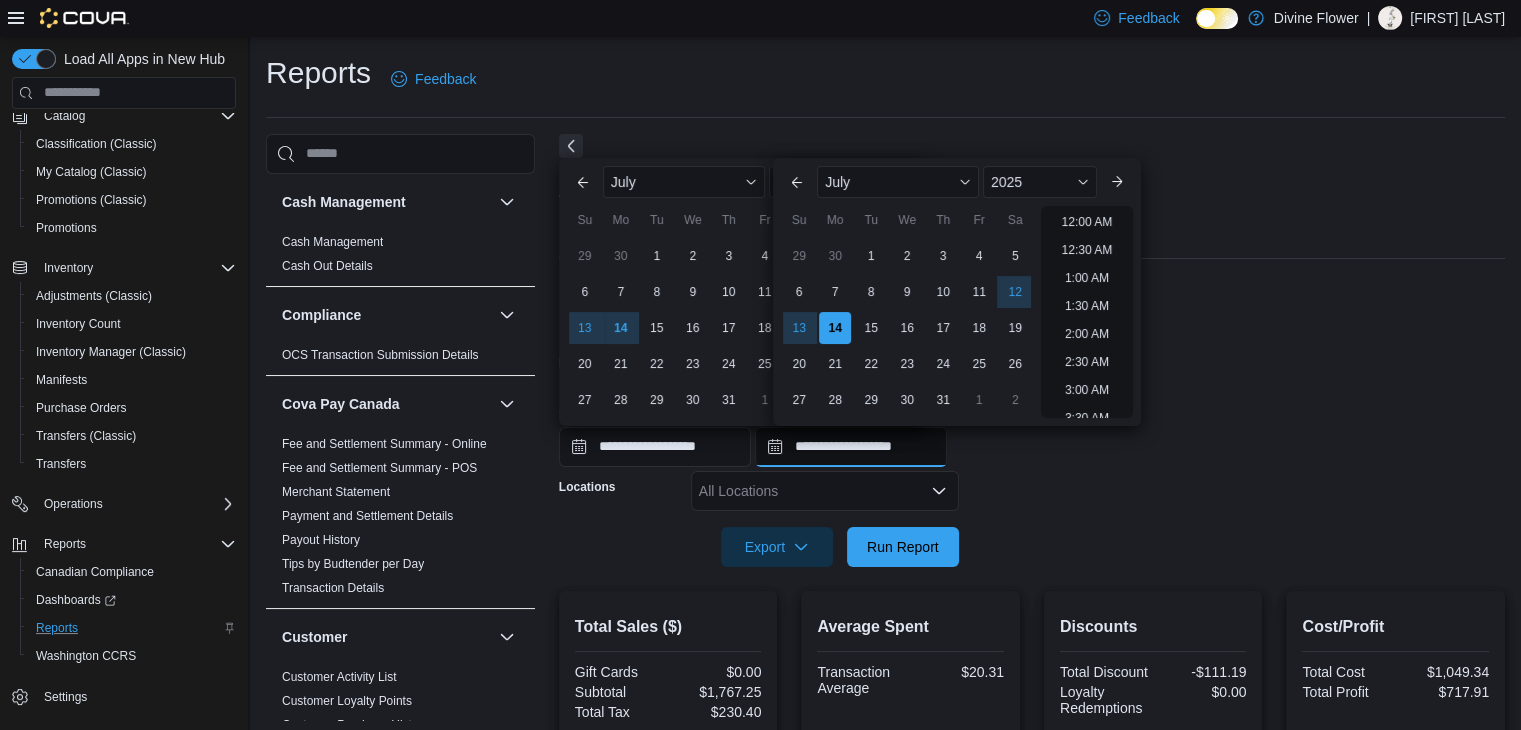 click on "**********" at bounding box center (851, 447) 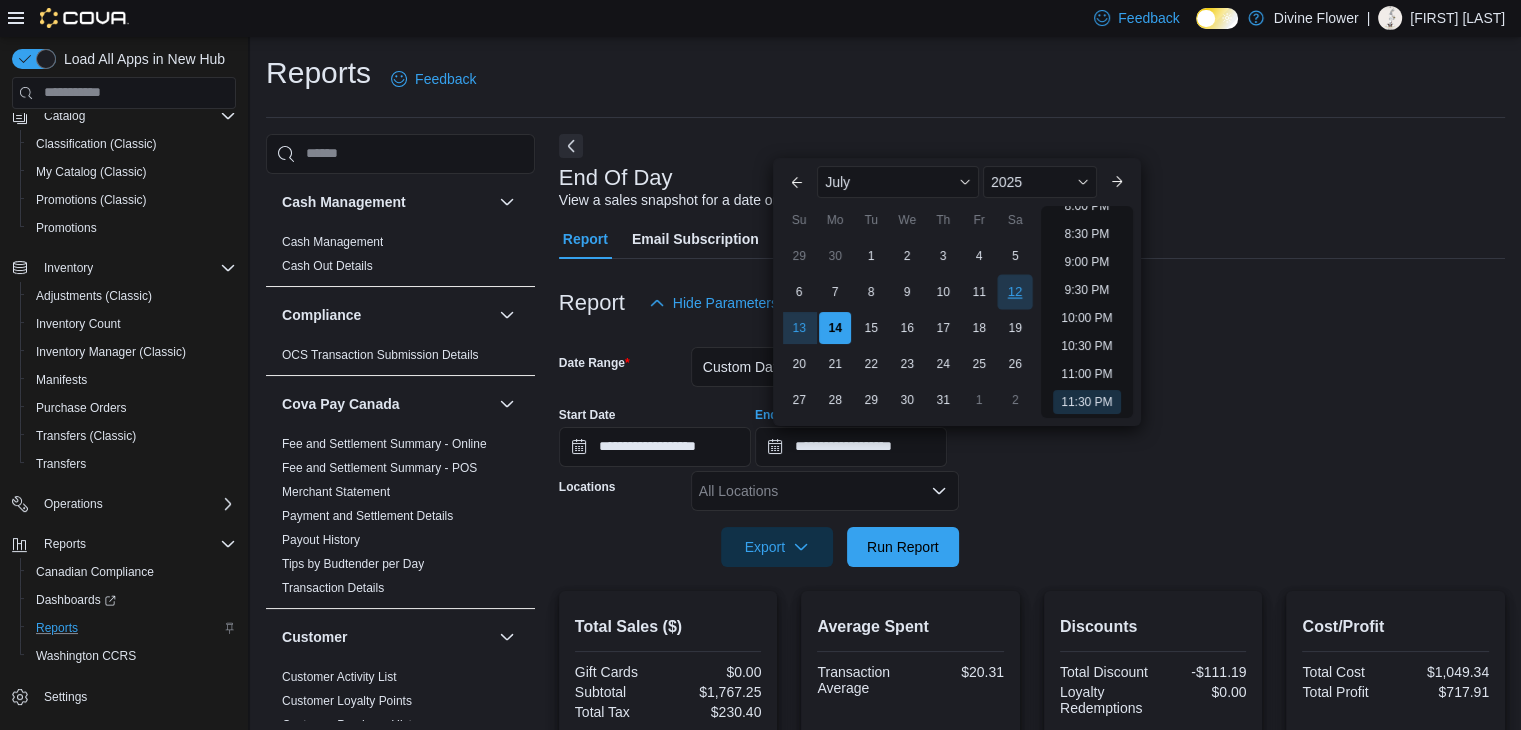 click on "12" at bounding box center [1015, 292] 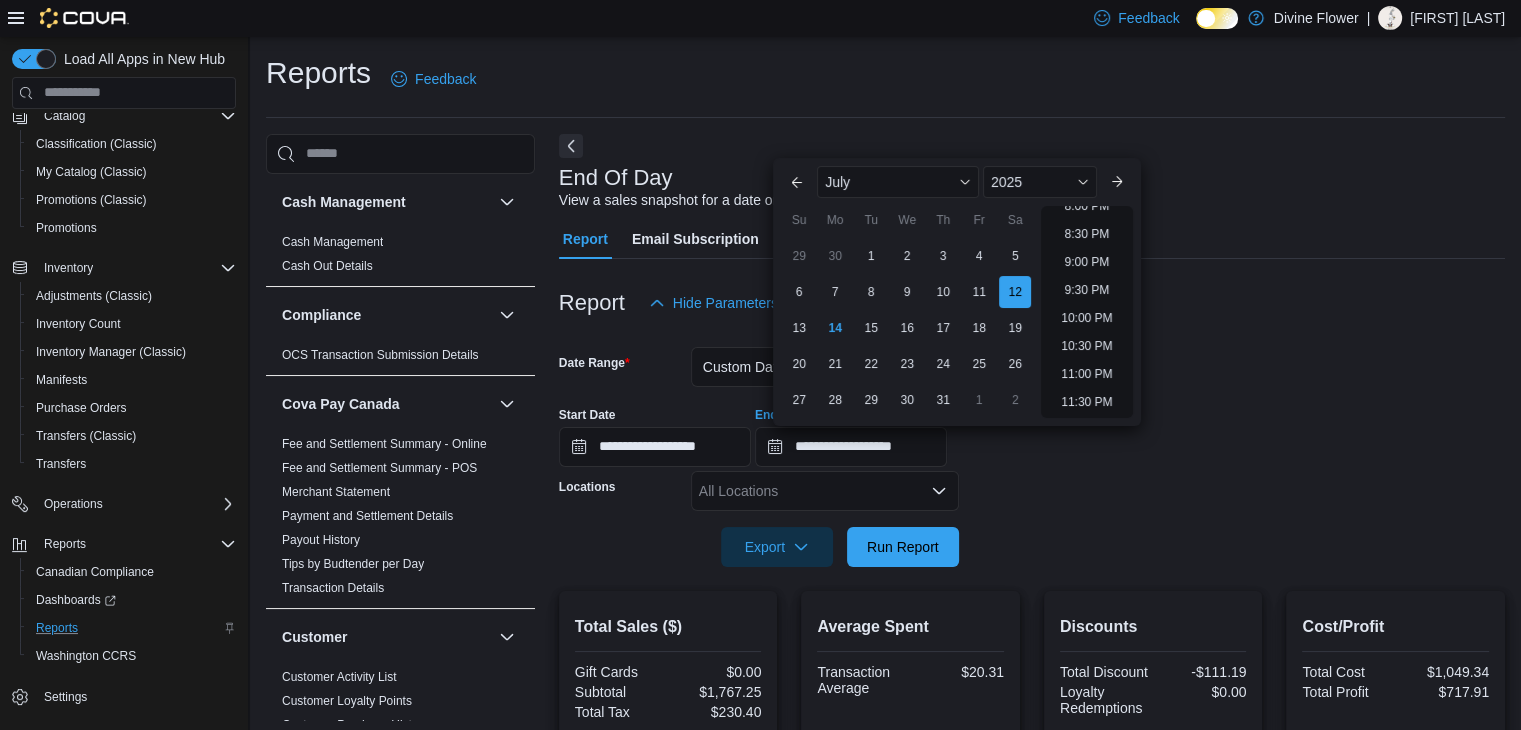 click on "**********" at bounding box center [1032, 445] 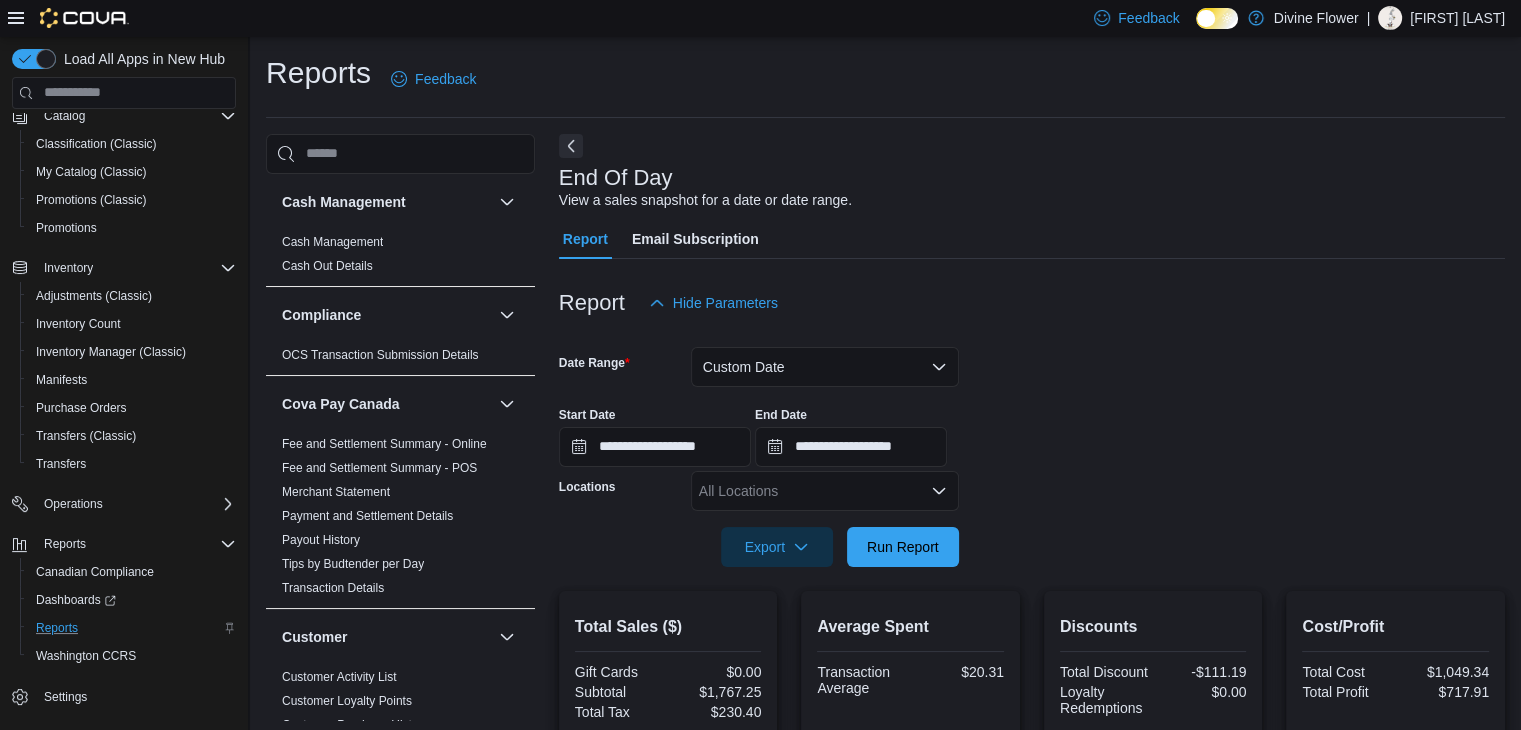 click at bounding box center [1032, 519] 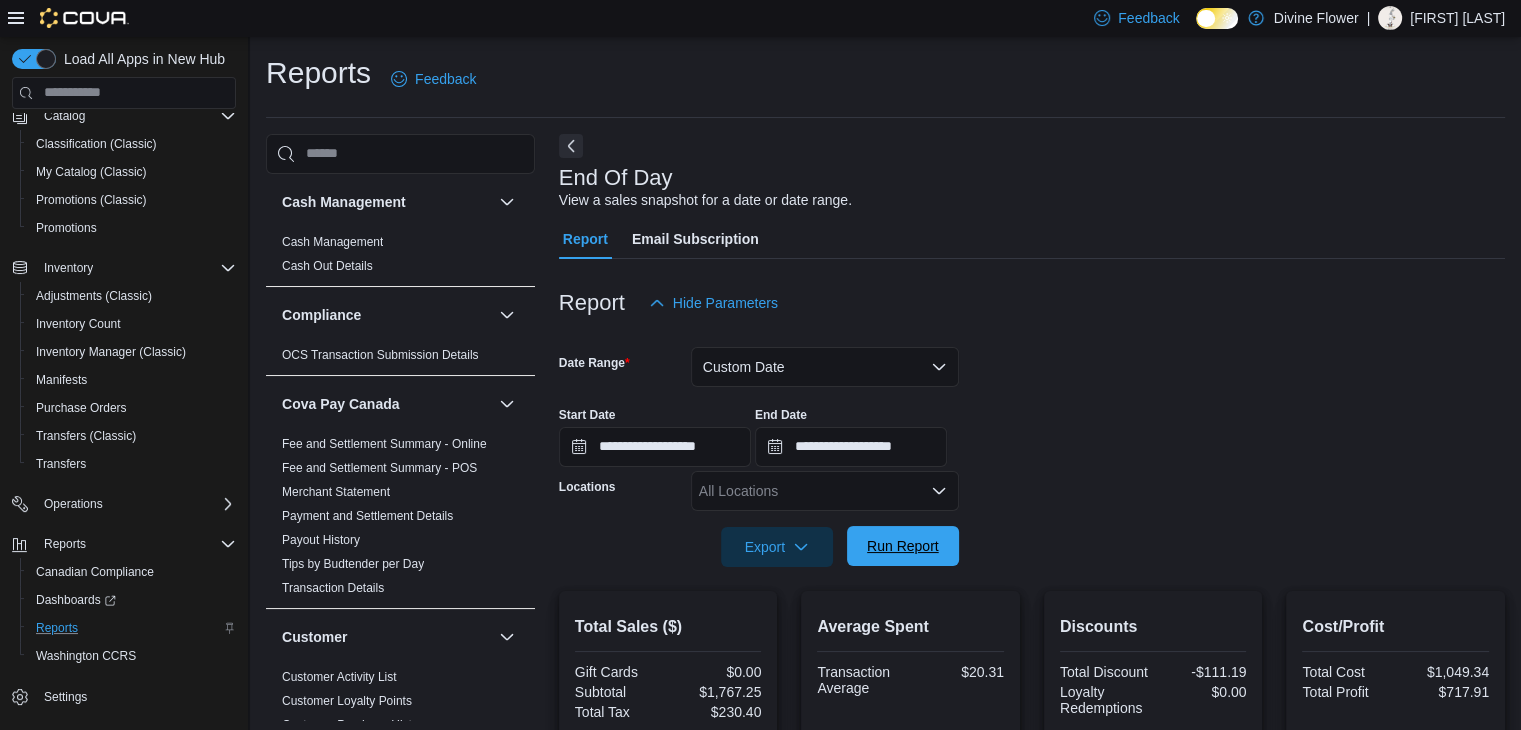 click on "Run Report" at bounding box center (903, 546) 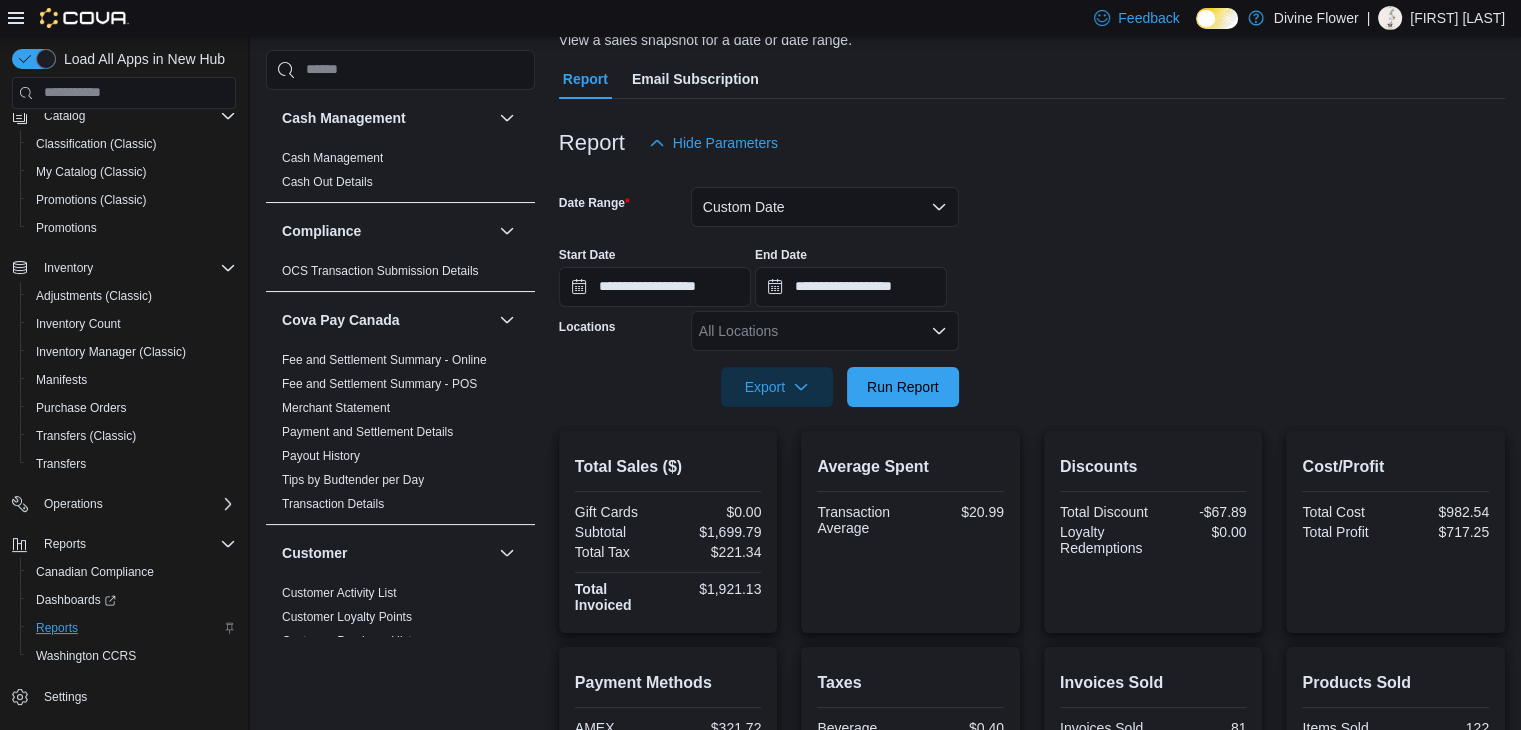 scroll, scrollTop: 152, scrollLeft: 0, axis: vertical 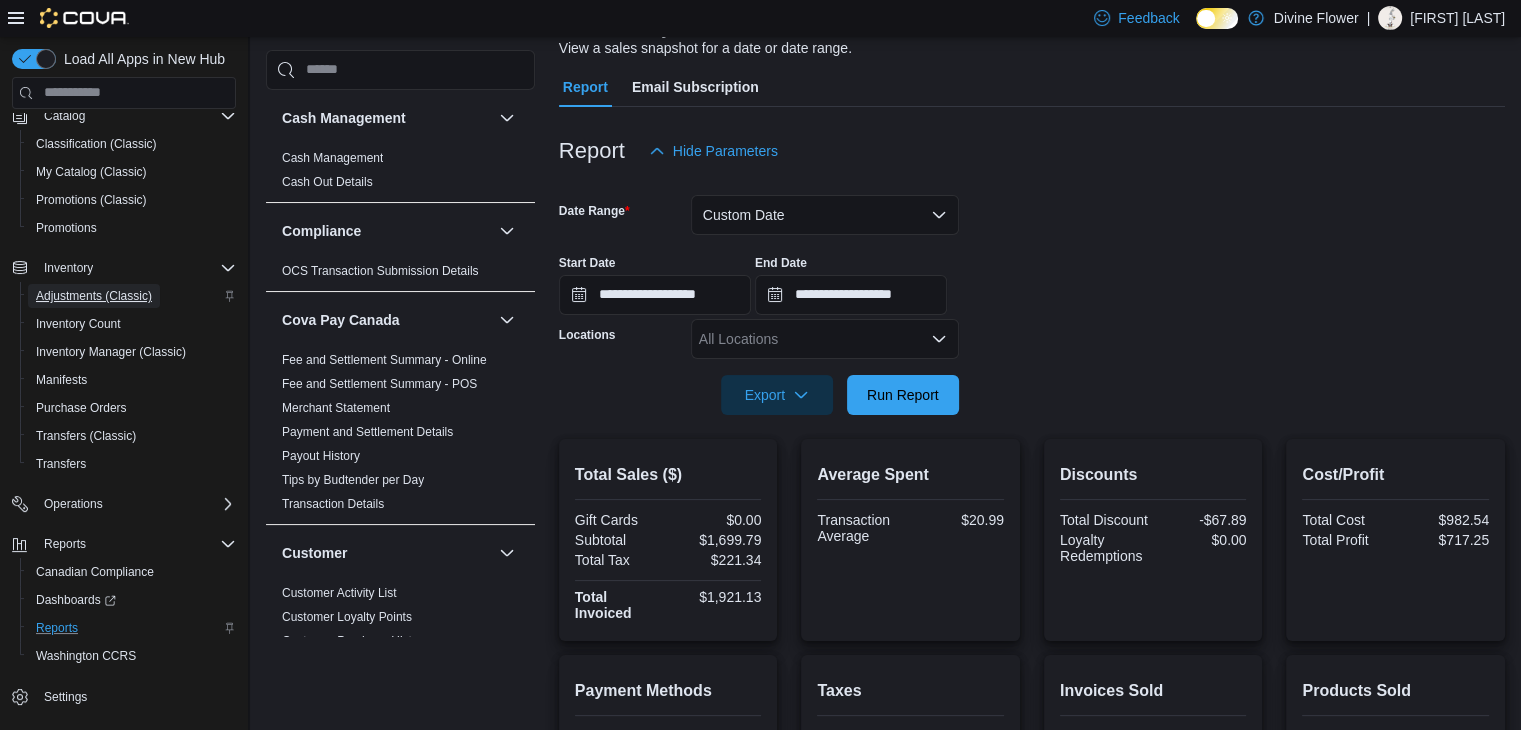 click on "Adjustments (Classic)" at bounding box center (94, 296) 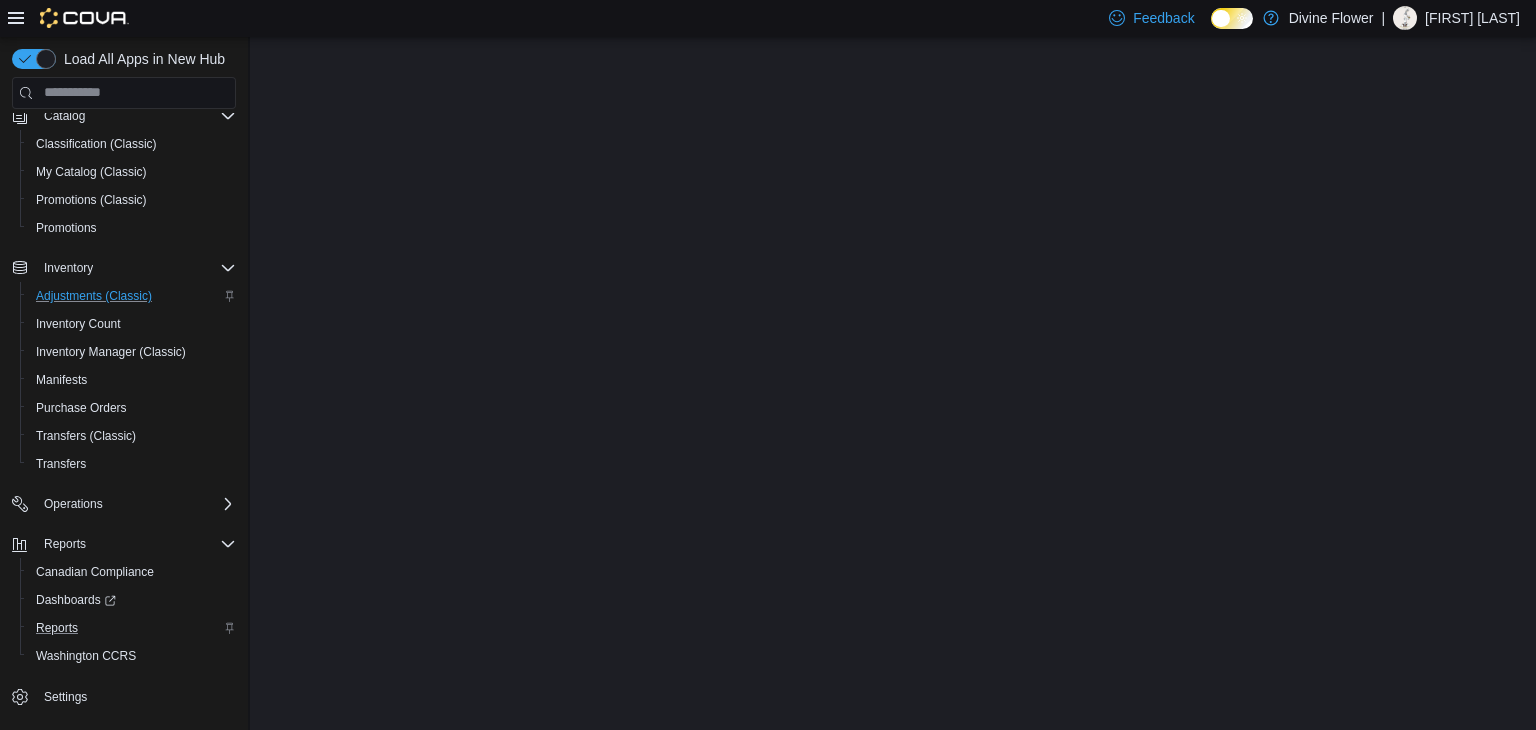 scroll, scrollTop: 0, scrollLeft: 0, axis: both 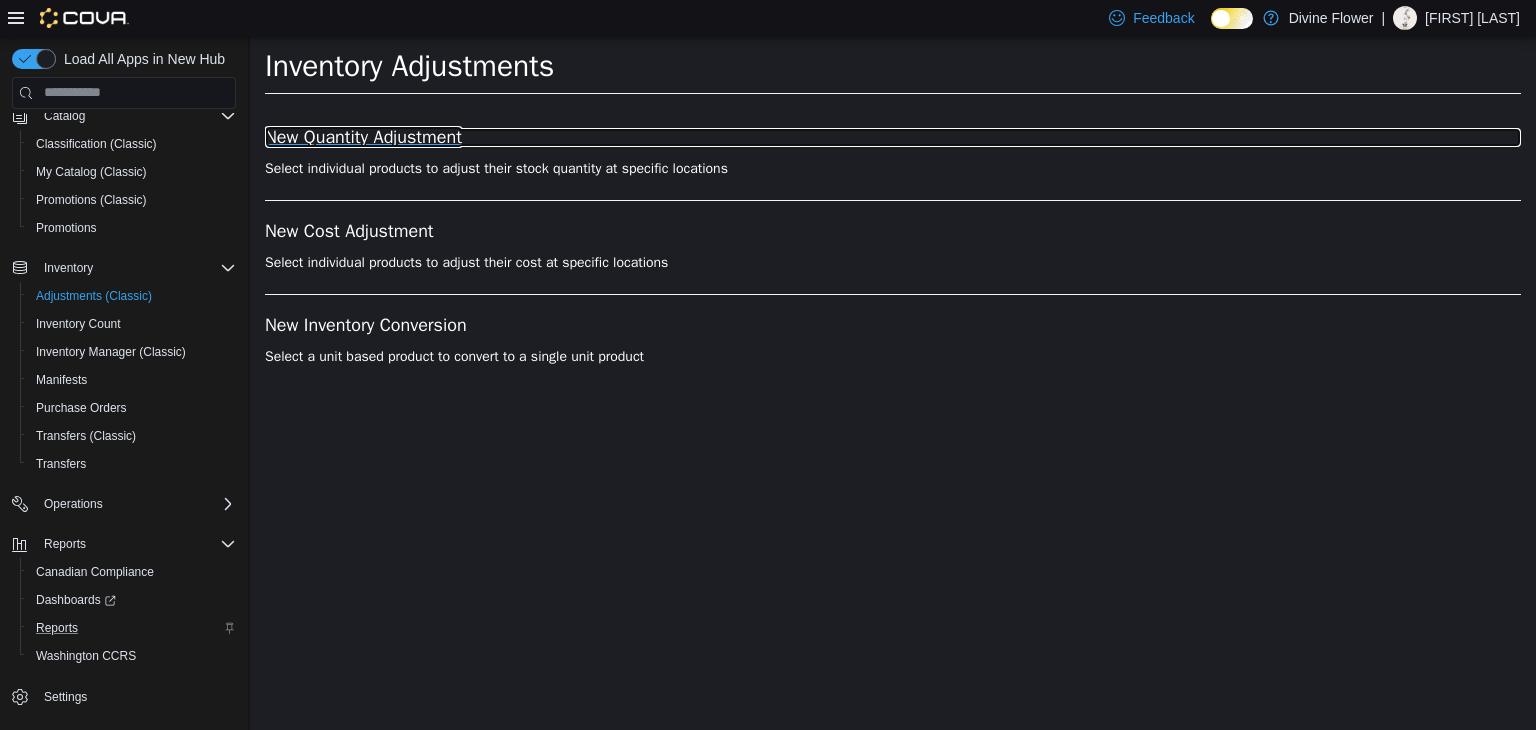 click on "New Quantity Adjustment" at bounding box center [893, 137] 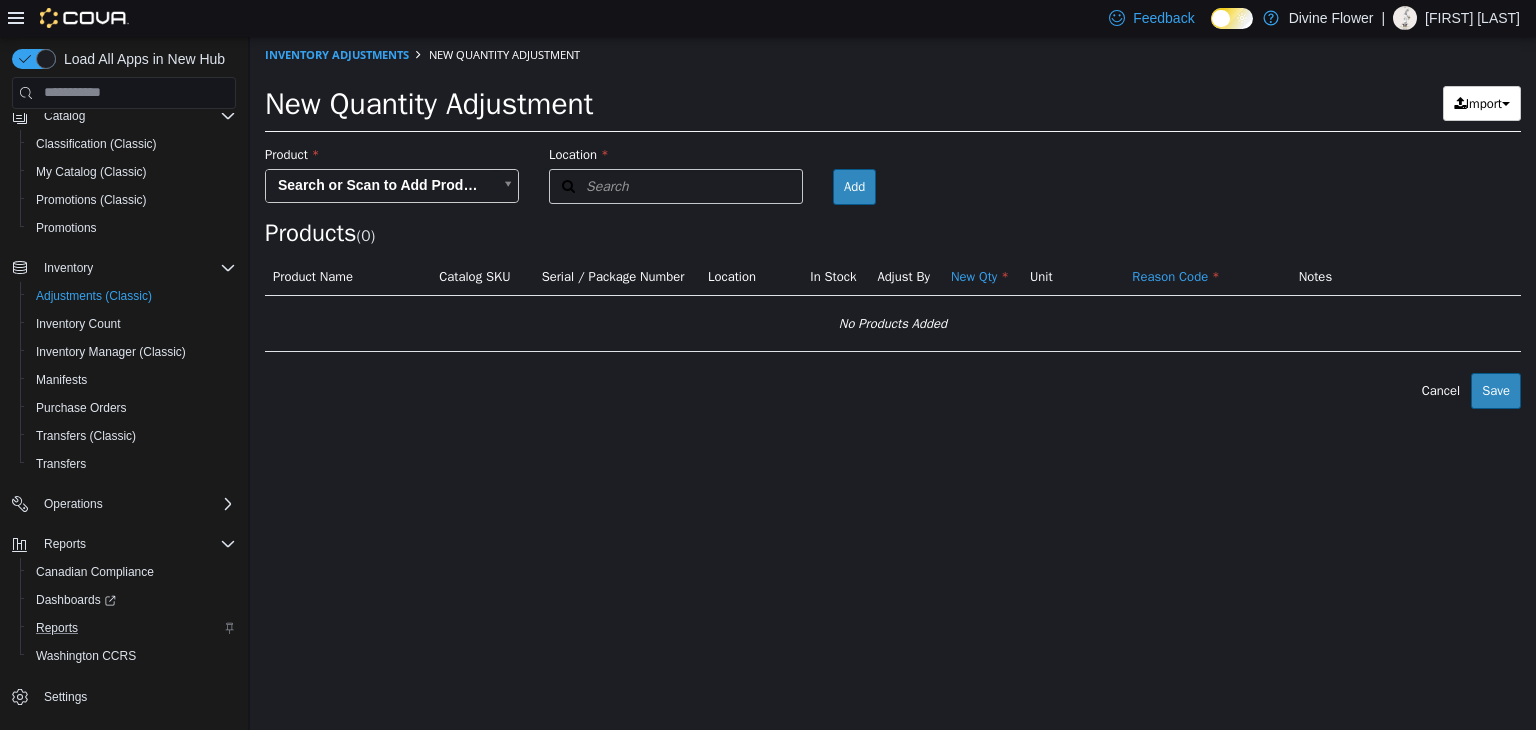 click on "×
Inventory Adjustments
New Quantity Adjustment
New Quantity Adjustment
Import  Inventory Export (.CSV) Package List (.TXT)
Product     Search or Scan to Add Product                             Location Search Type 3 or more characters or browse       Divine Flower     (1)         5 [STREET_NAME]         Room   Add Products  ( 0 ) Product Name Catalog SKU Serial / Package Number Location In Stock Adjust By New Qty Unit Reason Code Notes No Products Added Error saving adjustment please resolve the errors above. Cancel Save" at bounding box center (893, 222) 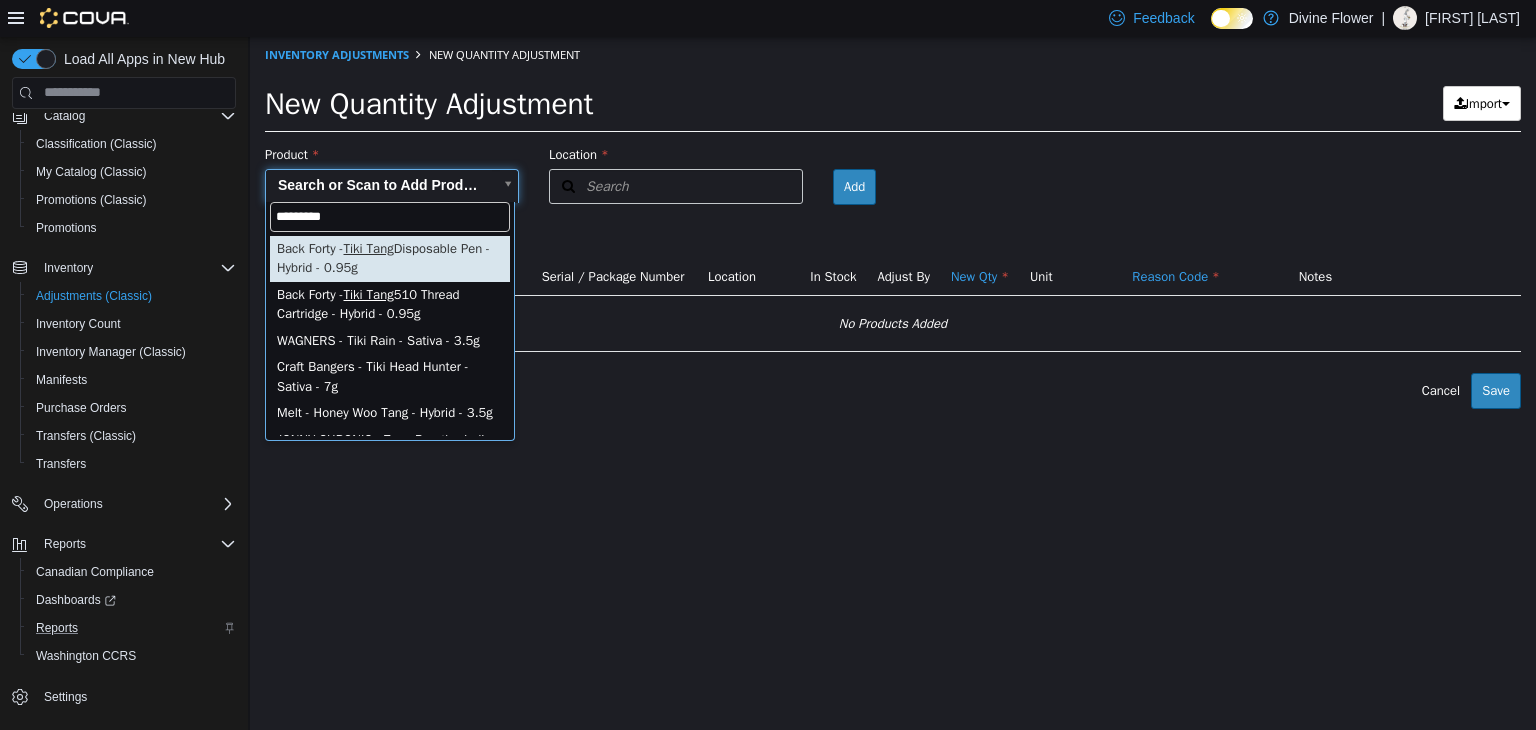 type on "*********" 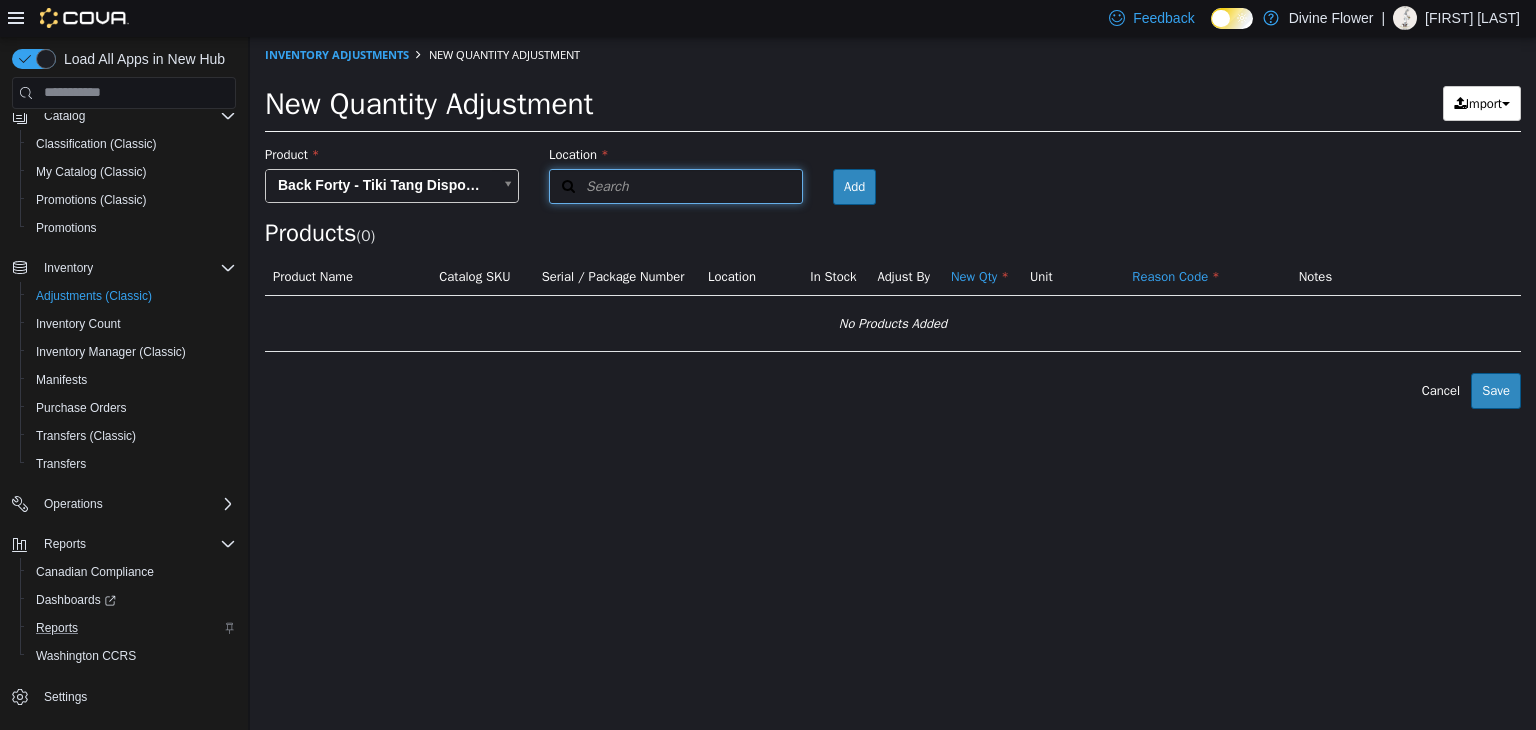 click at bounding box center (568, 185) 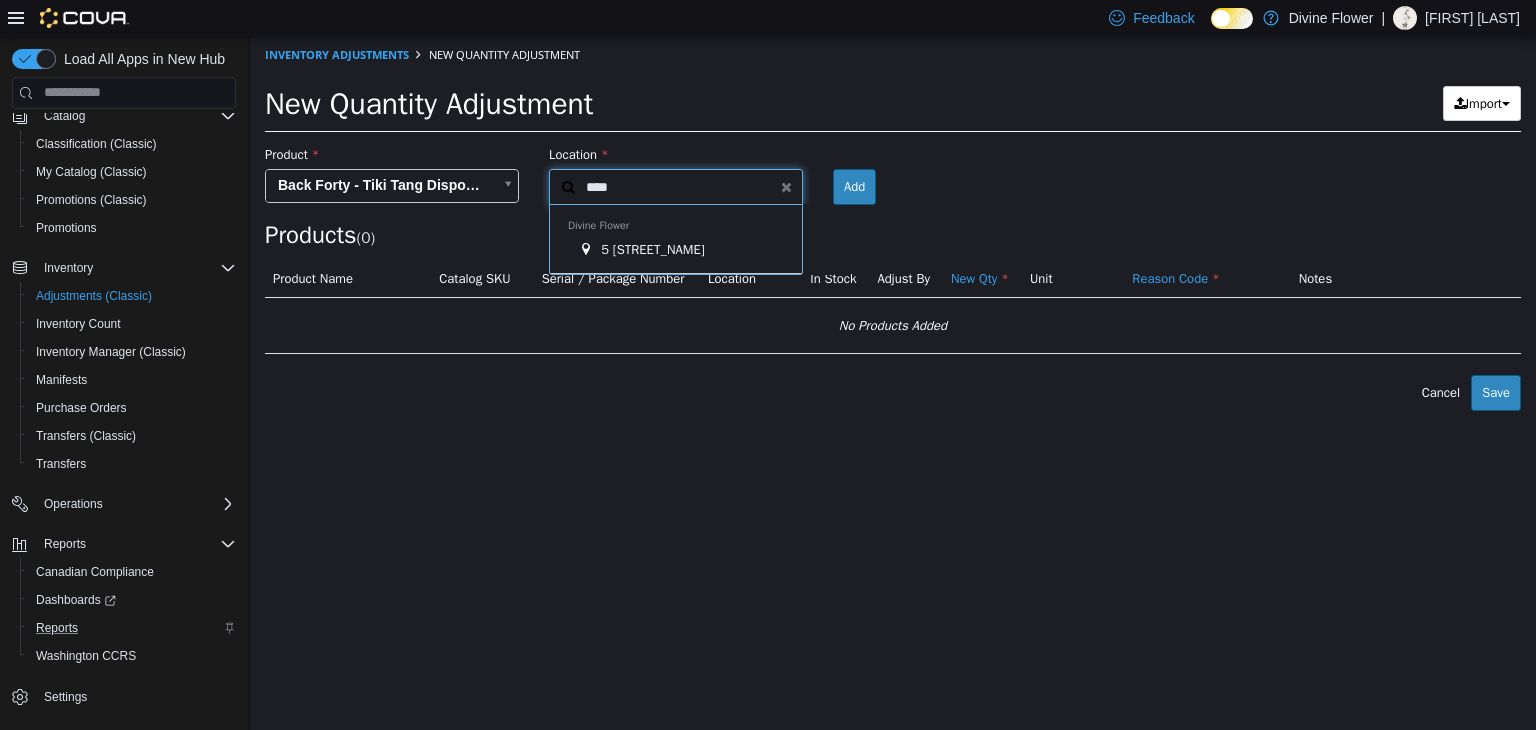 type on "****" 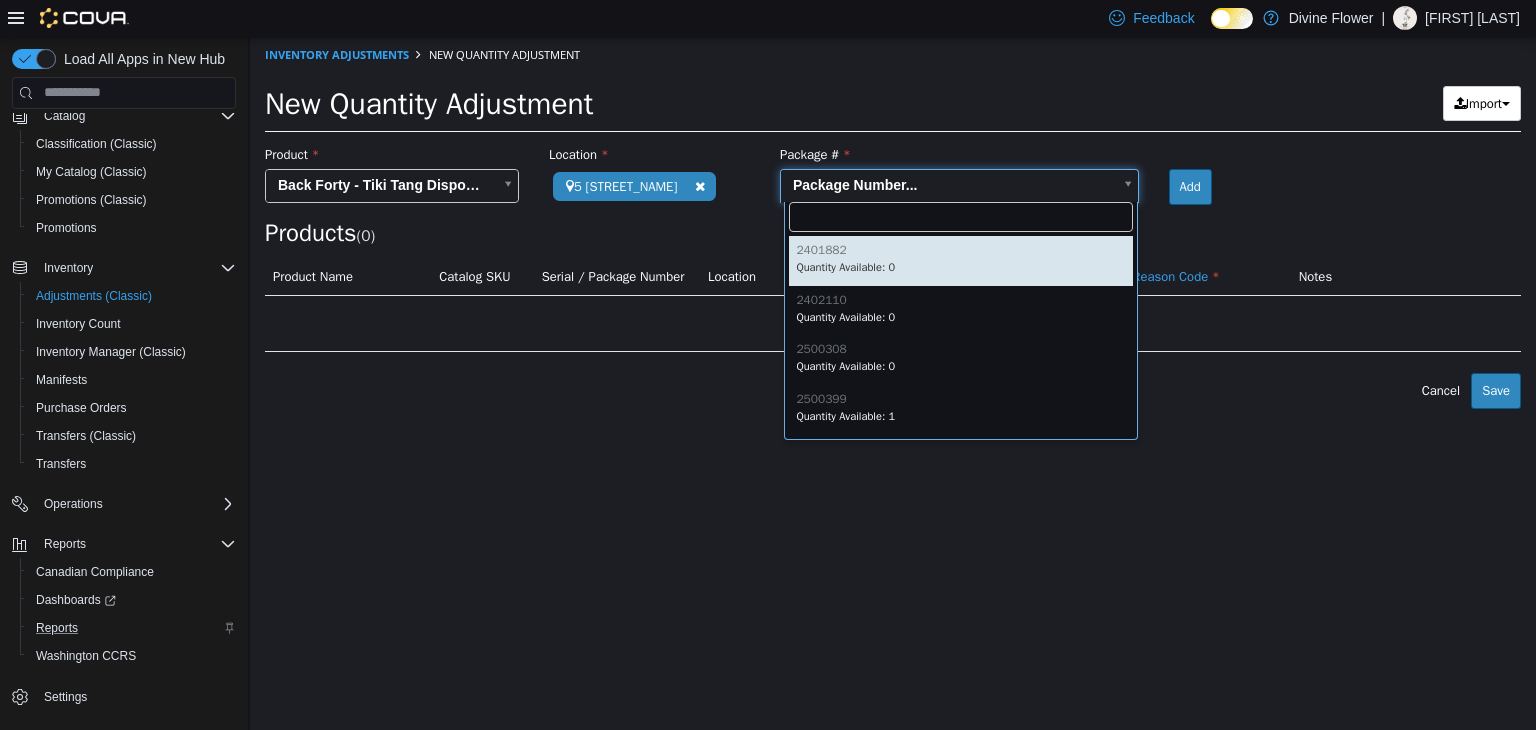 click on "**********" at bounding box center [893, 222] 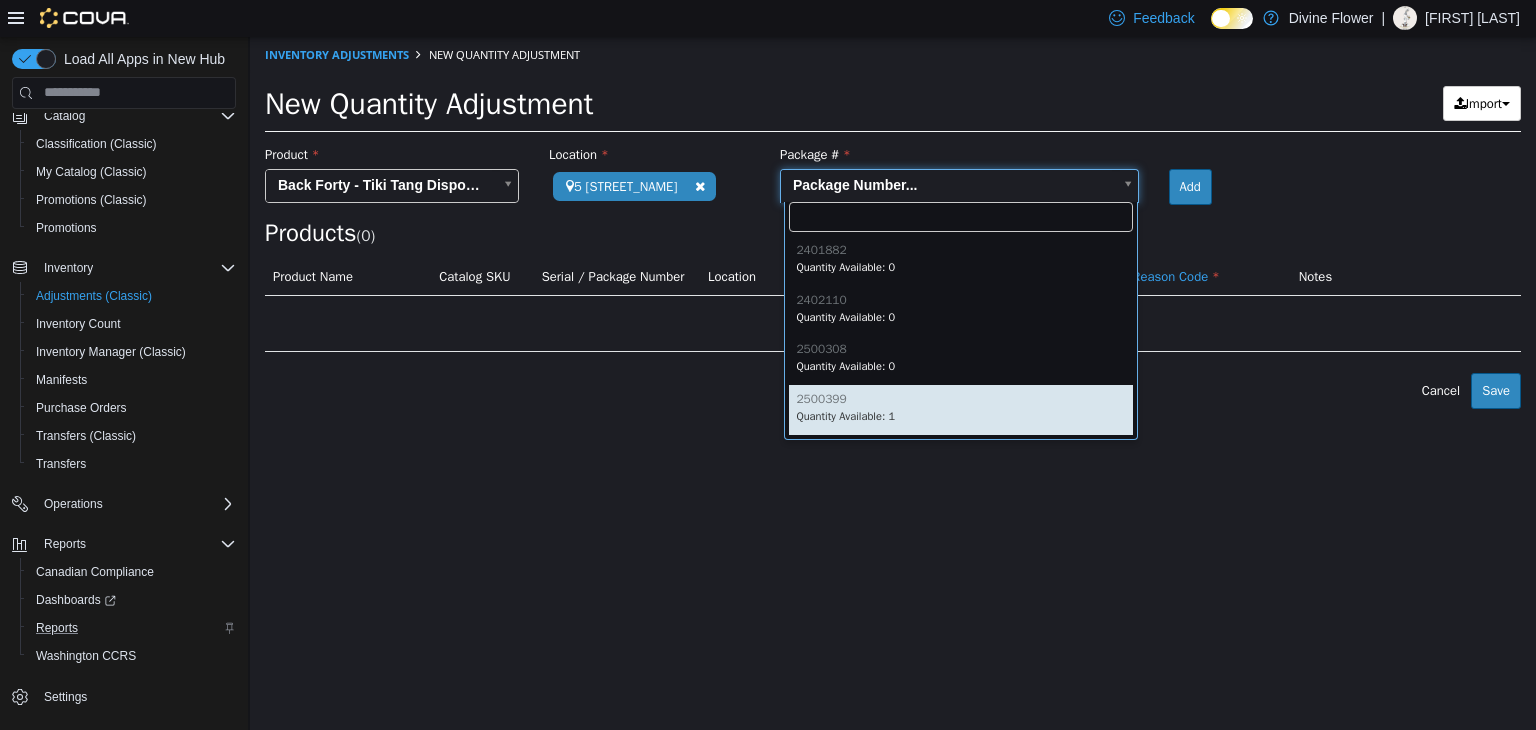 type on "*******" 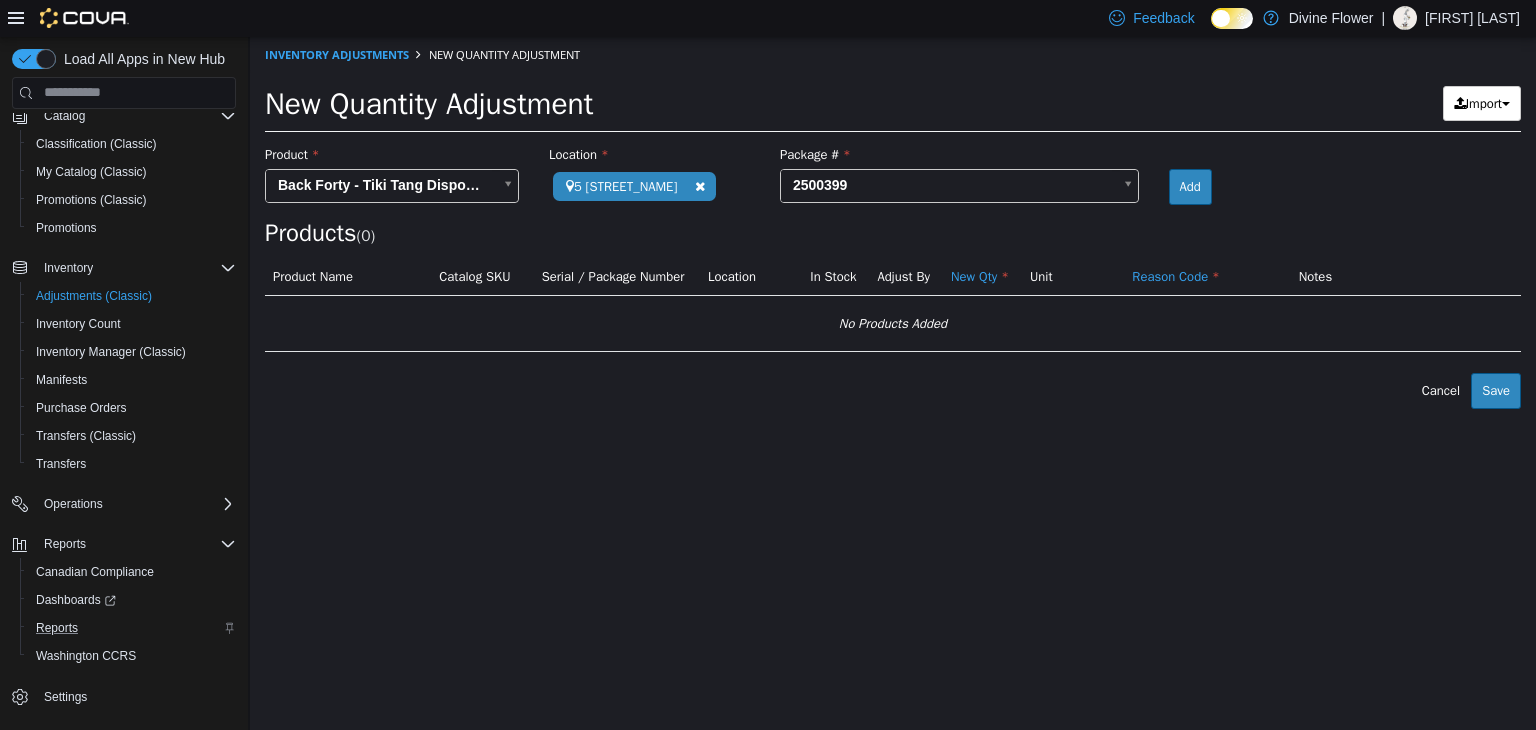 click on "Products  ( 0 )" at bounding box center (893, 195) 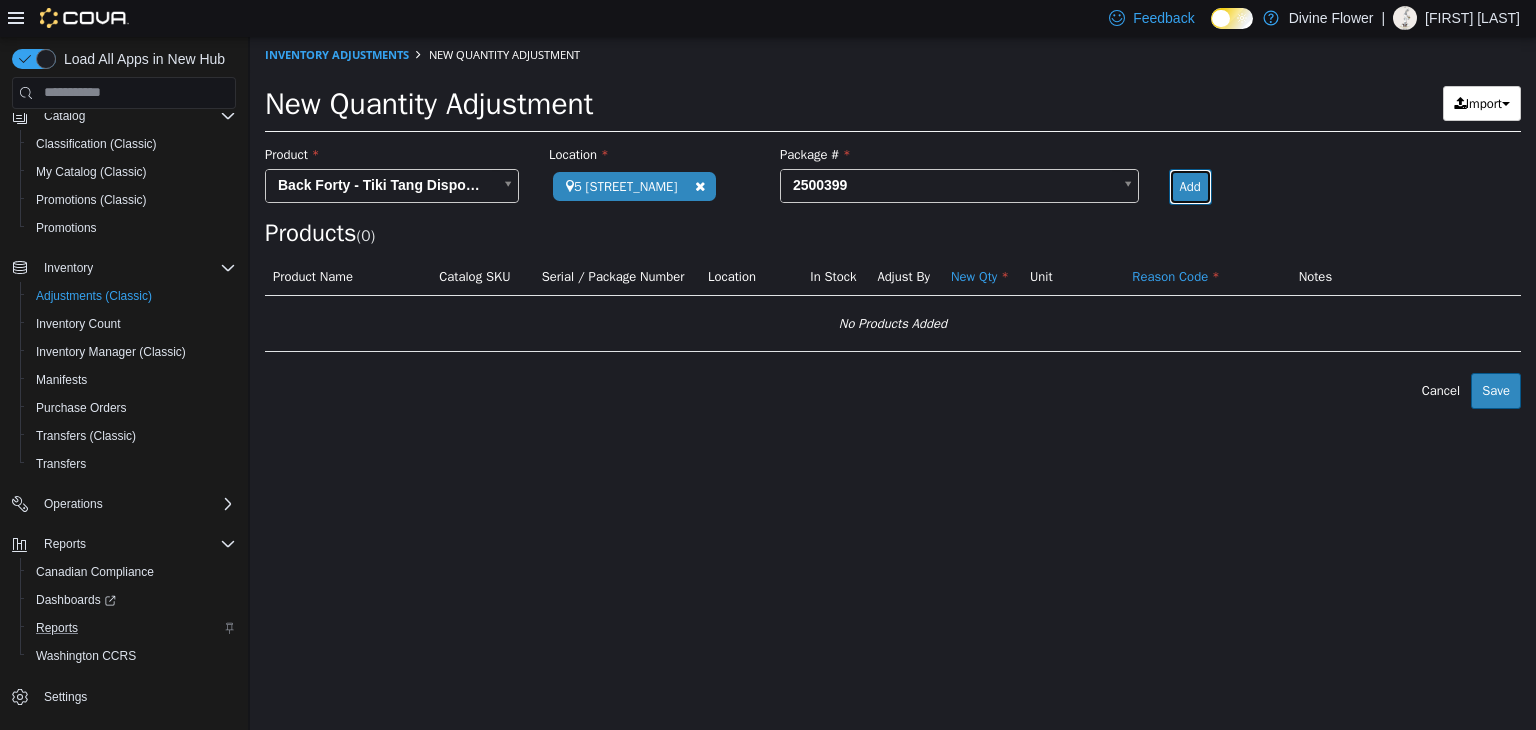 click on "Add" at bounding box center [1190, 186] 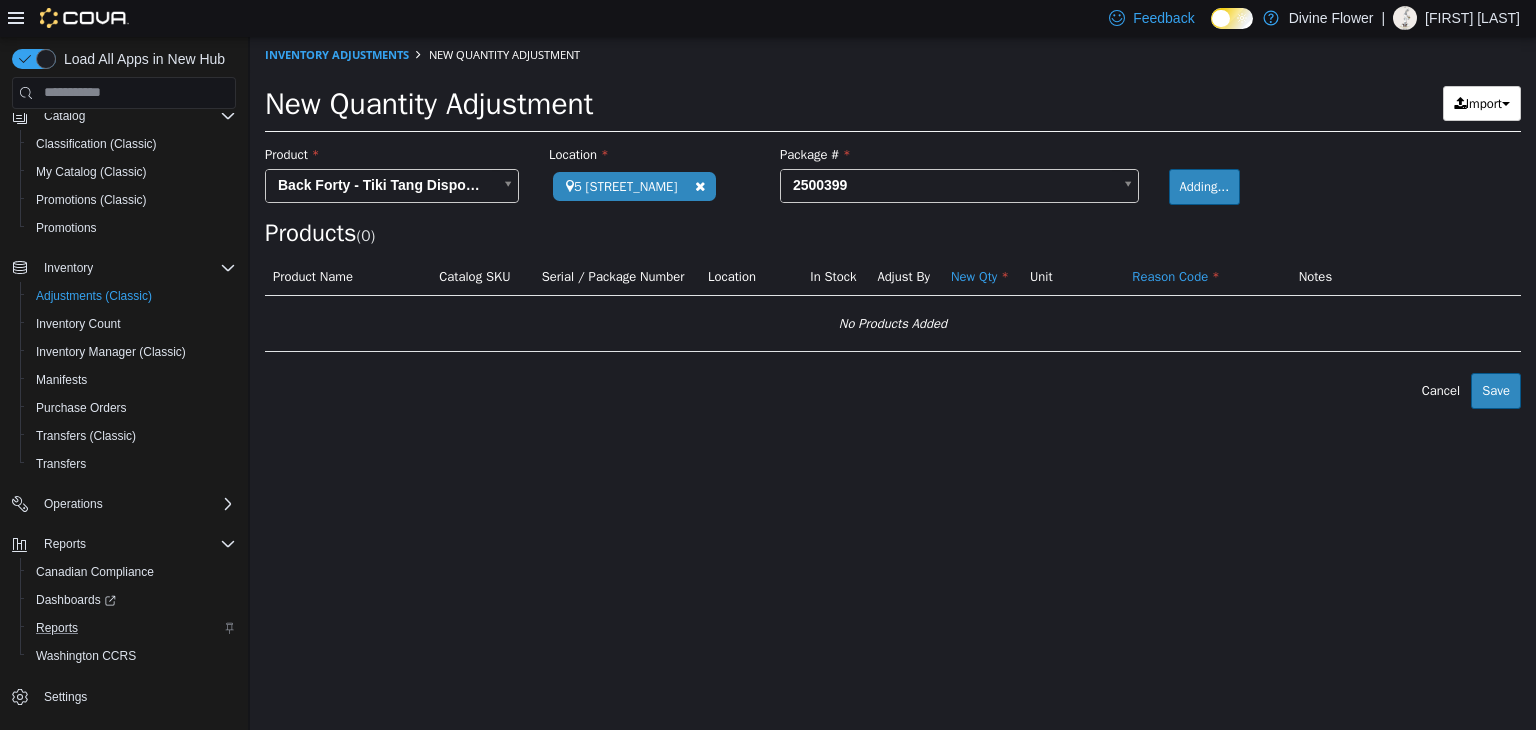 type 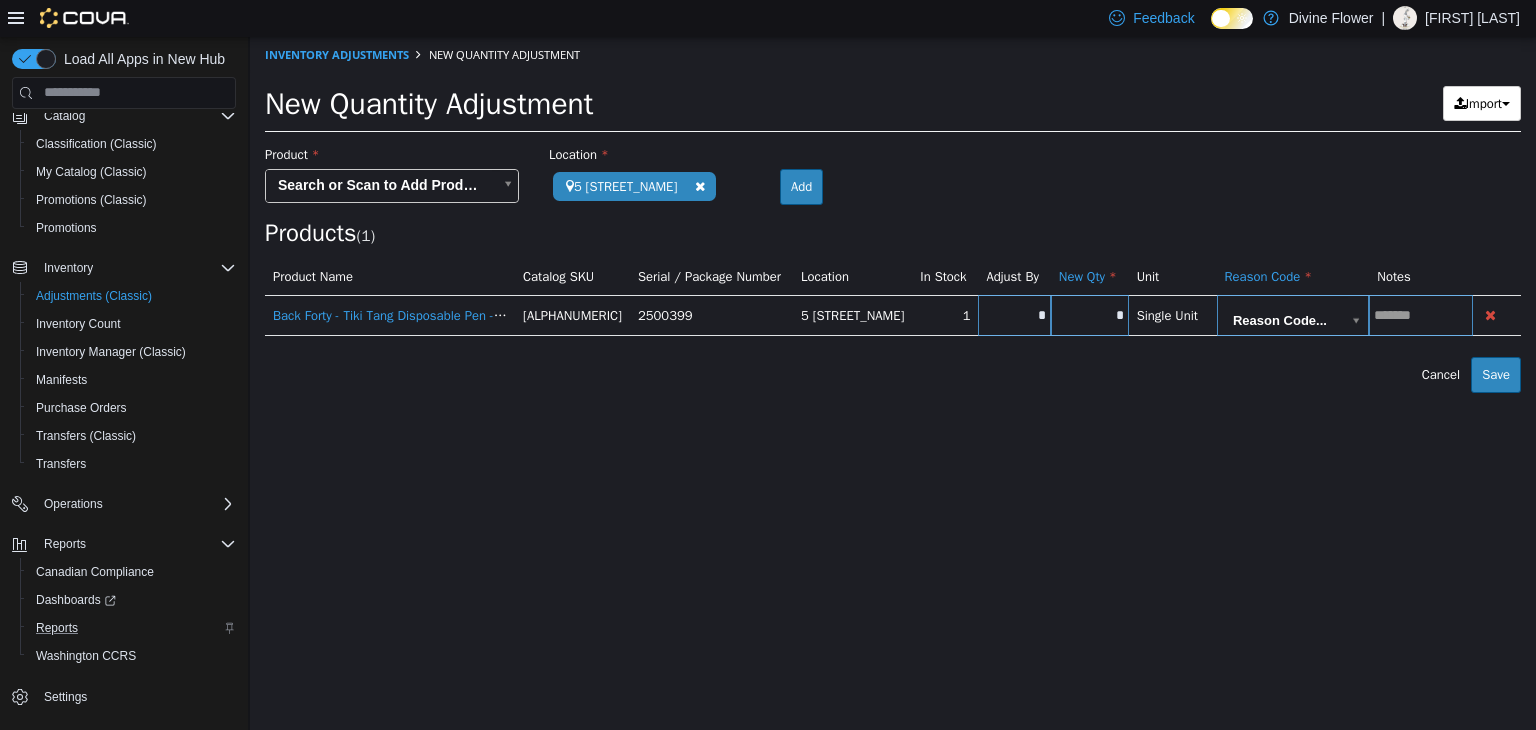 click on "*" at bounding box center (1090, 314) 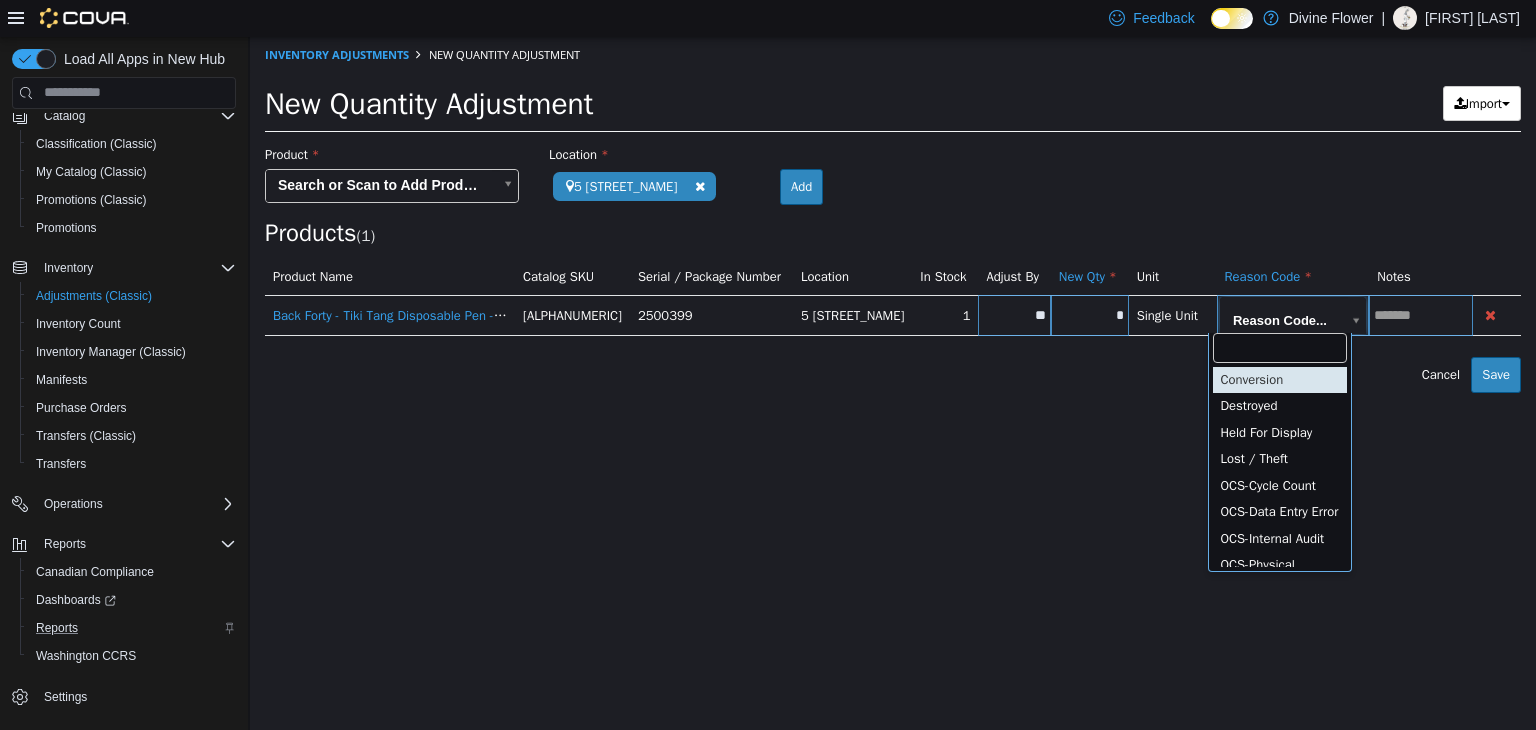 click on "**********" at bounding box center (893, 214) 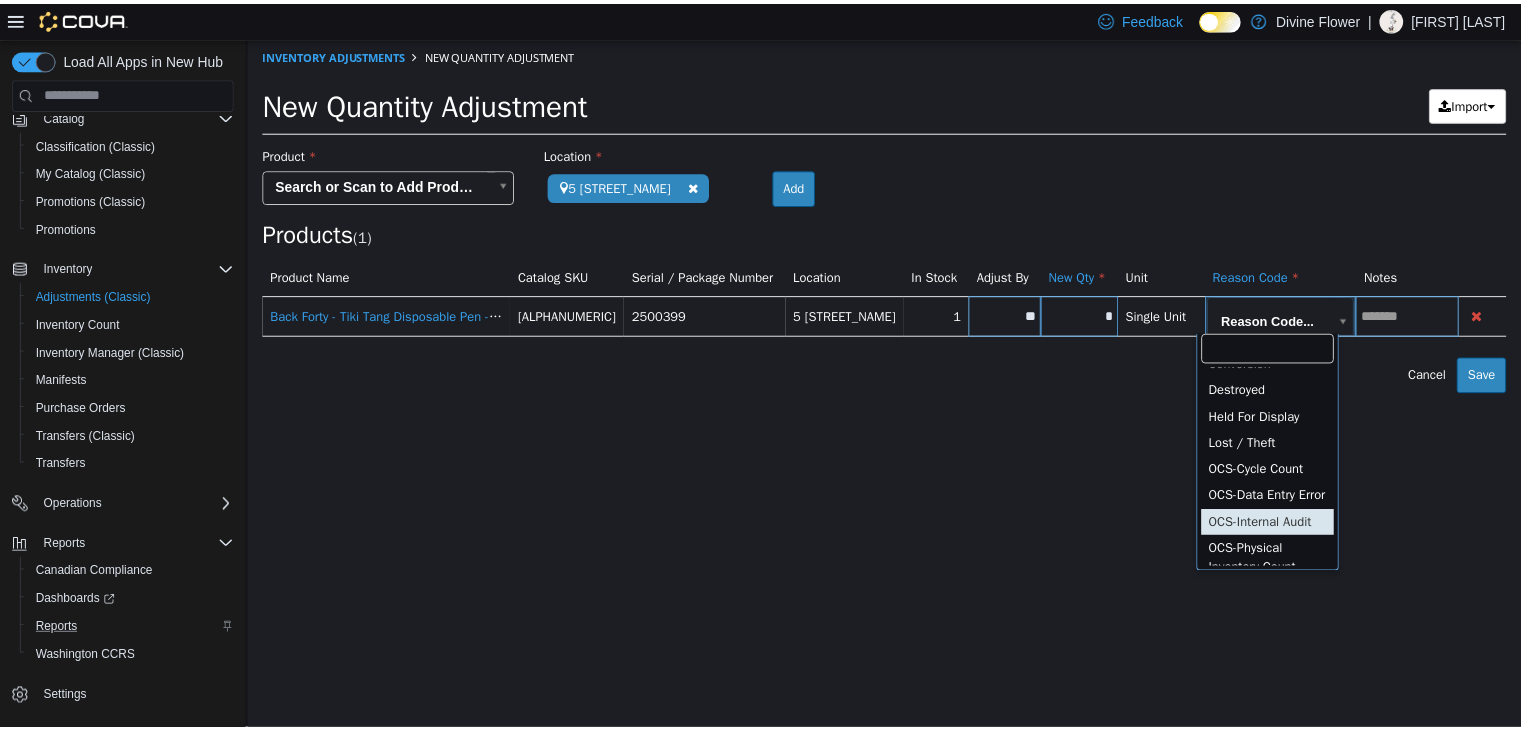 scroll, scrollTop: 472, scrollLeft: 0, axis: vertical 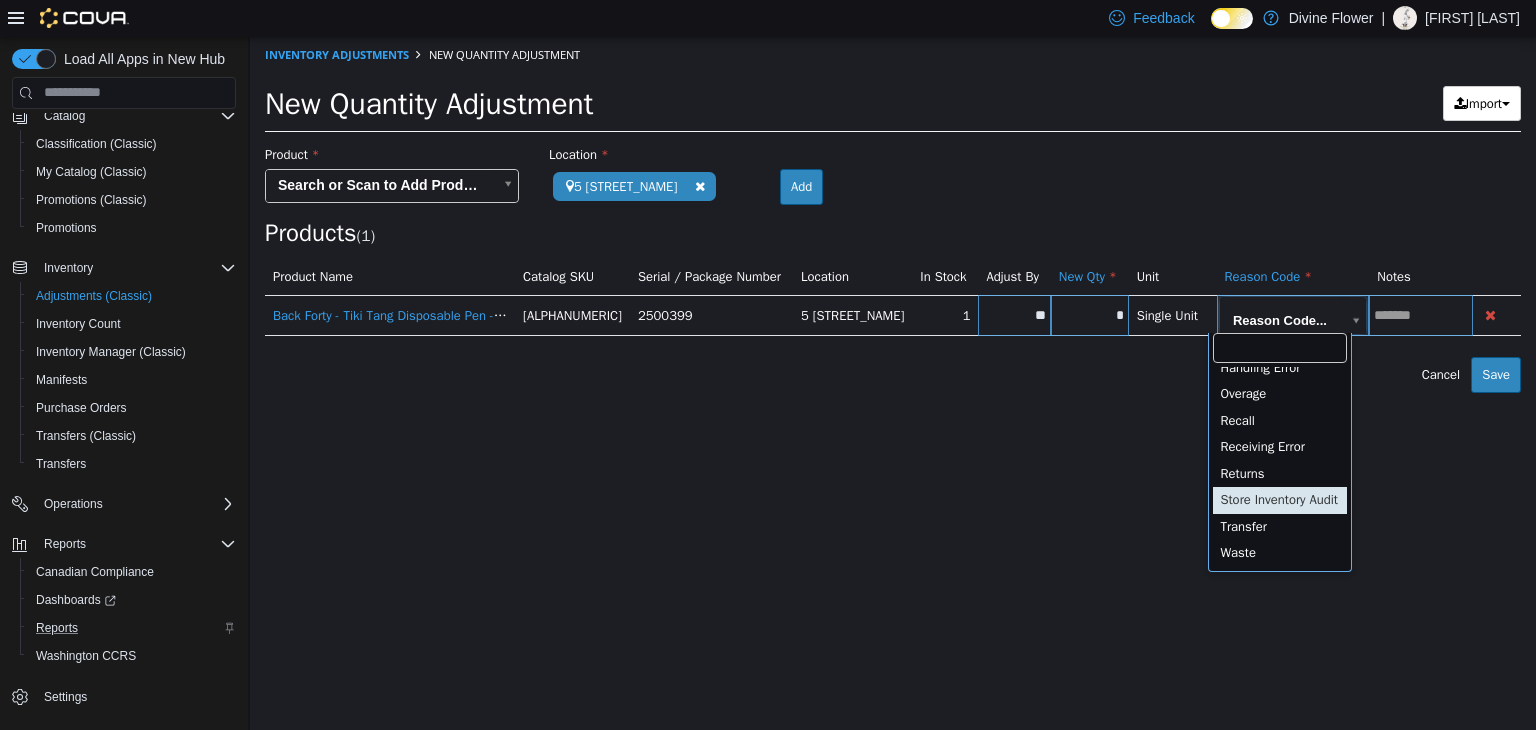 type on "**********" 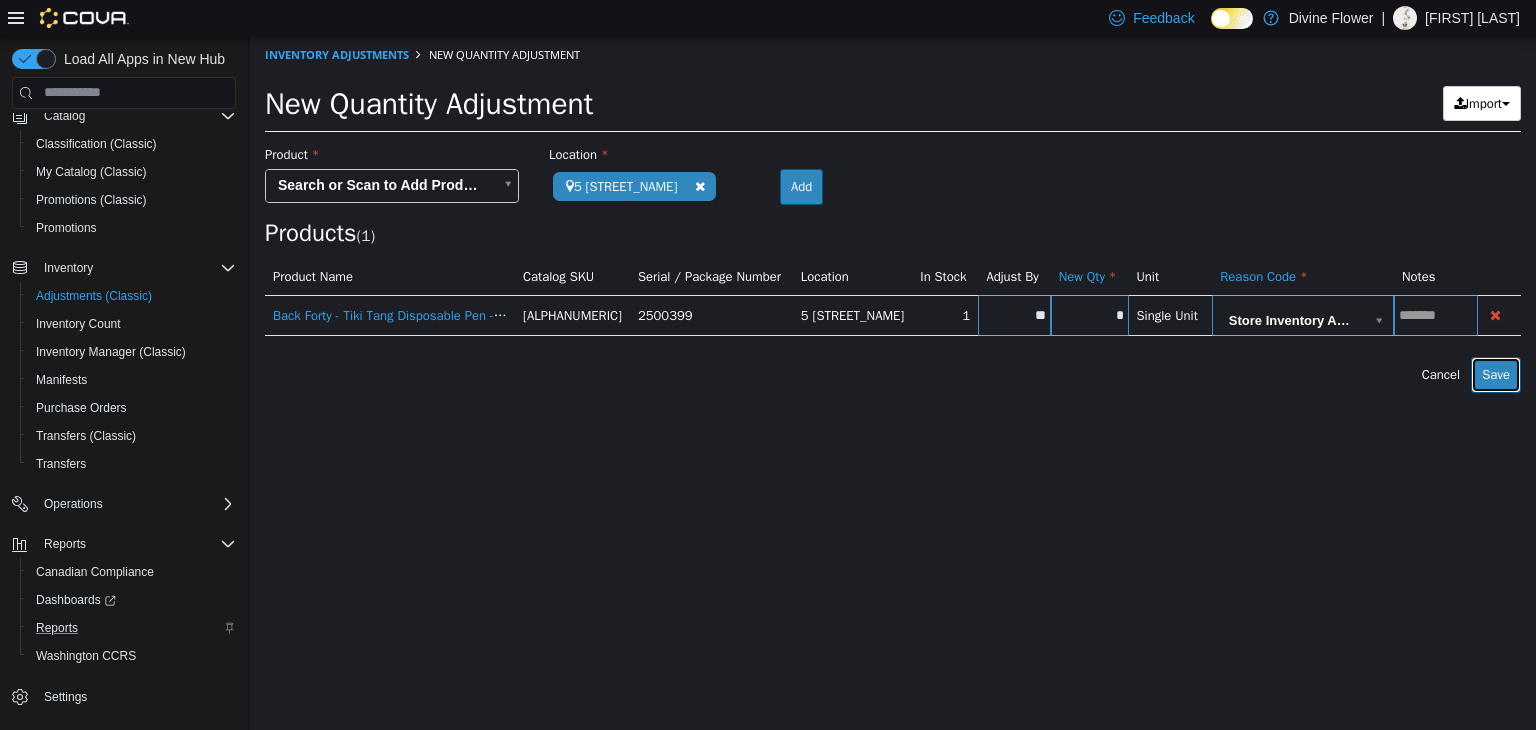 click on "Save" at bounding box center (1496, 374) 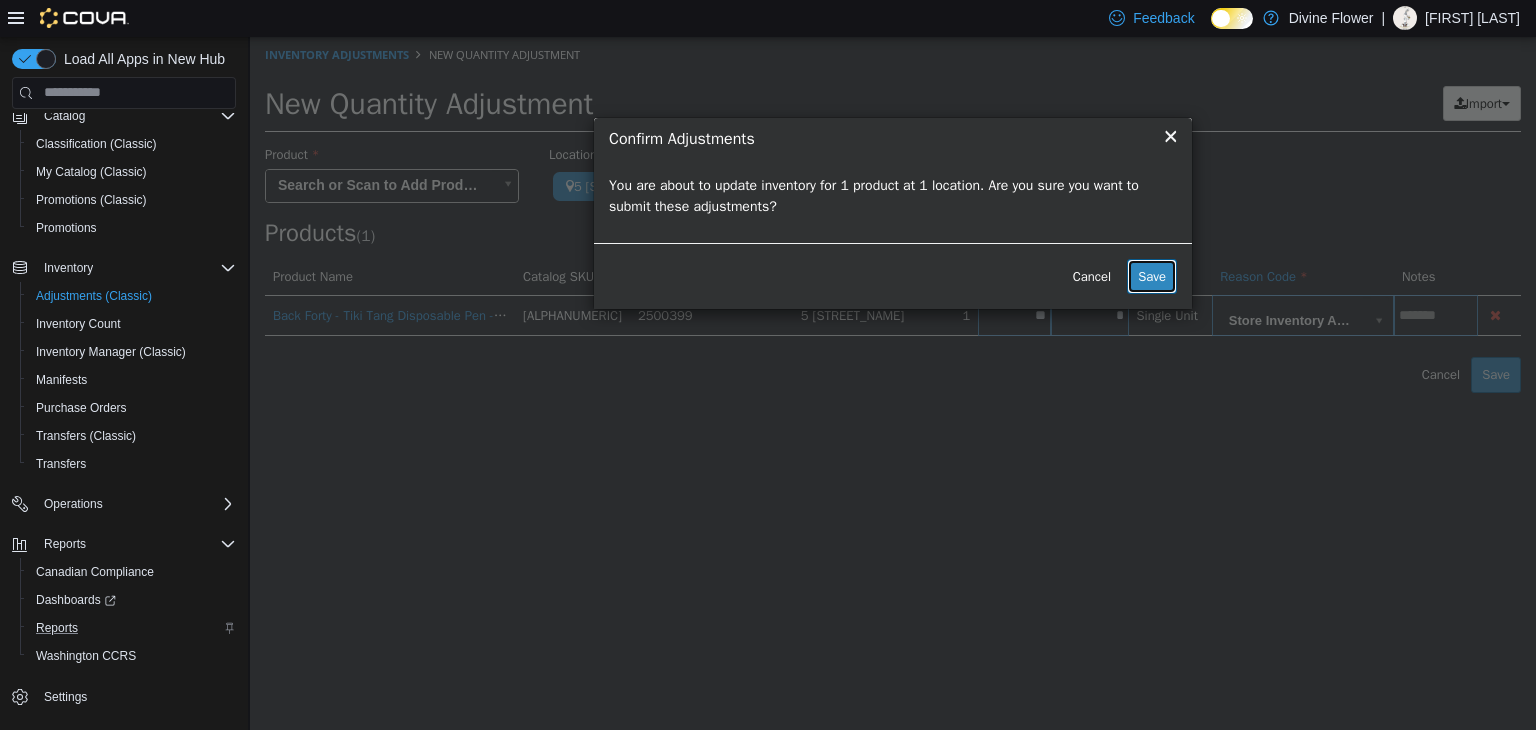 click on "Save" at bounding box center [1152, 276] 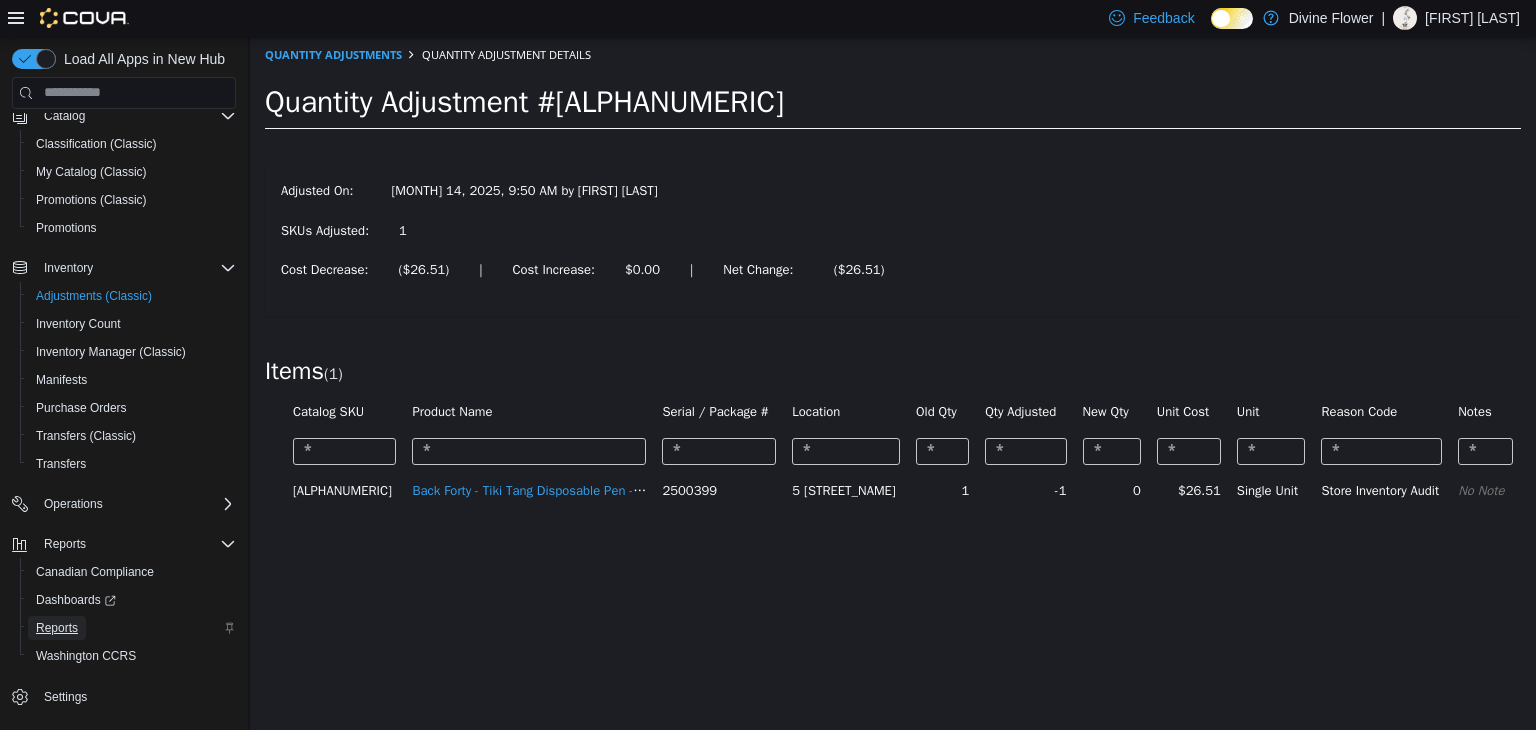 click on "Reports" at bounding box center [57, 628] 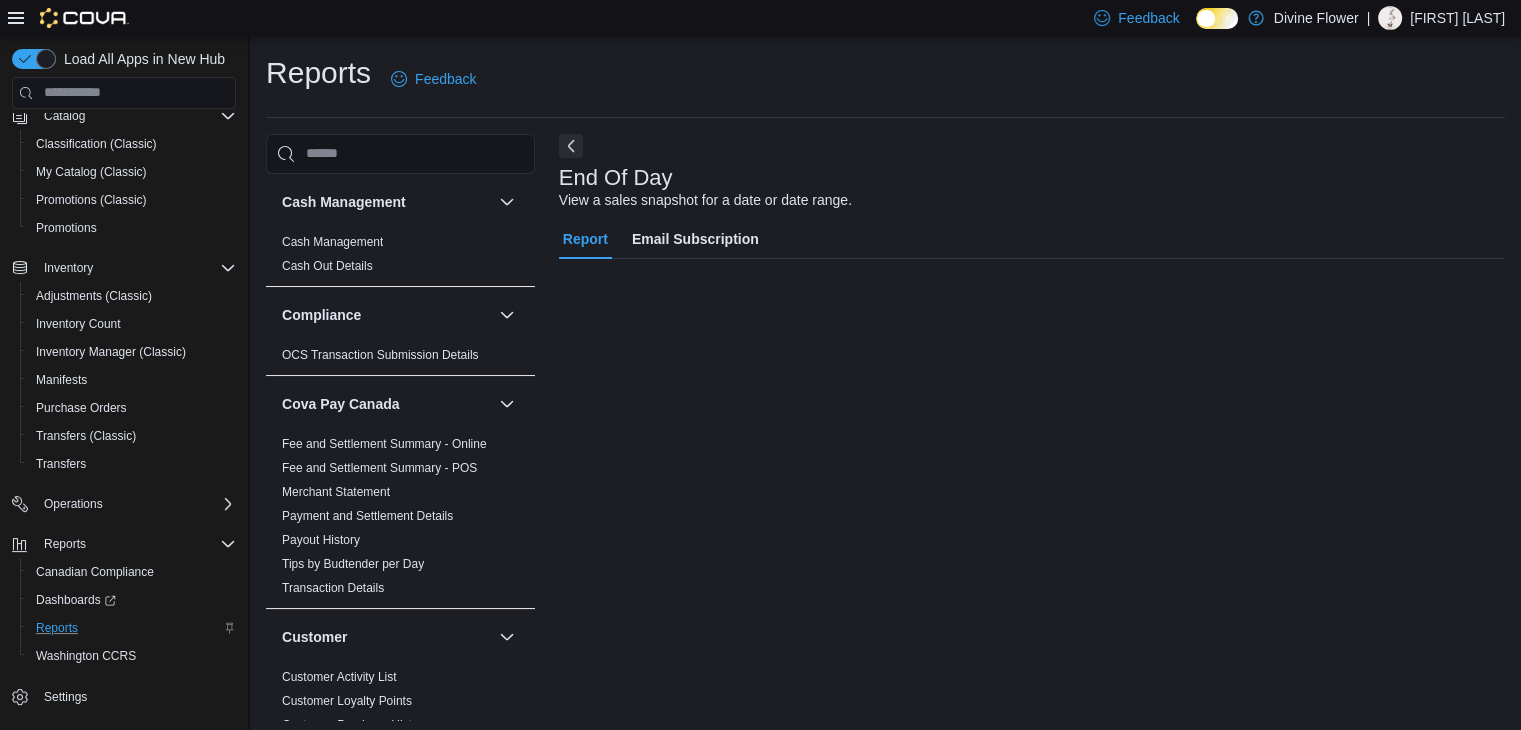 scroll, scrollTop: 3, scrollLeft: 0, axis: vertical 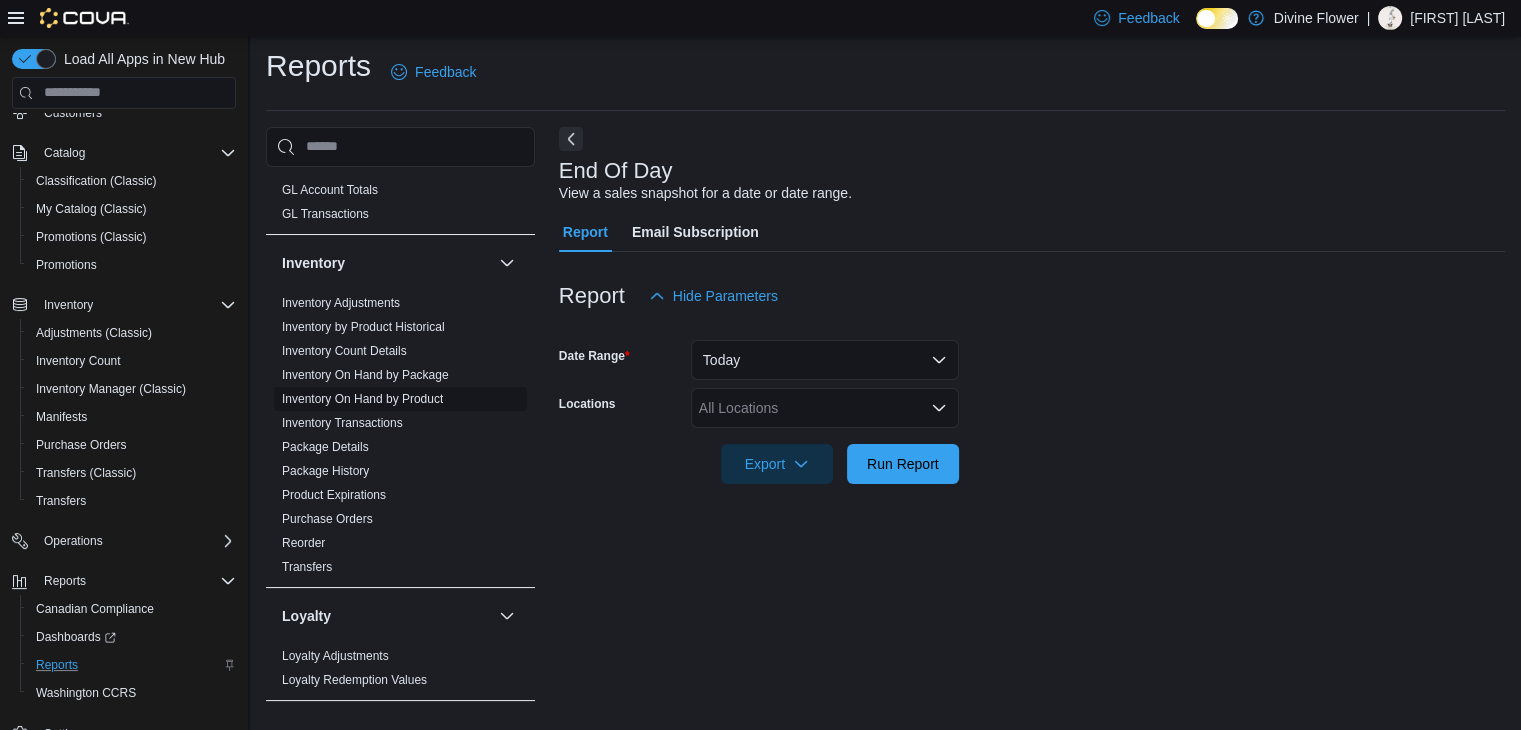 click on "Inventory On Hand by Product" at bounding box center (362, 399) 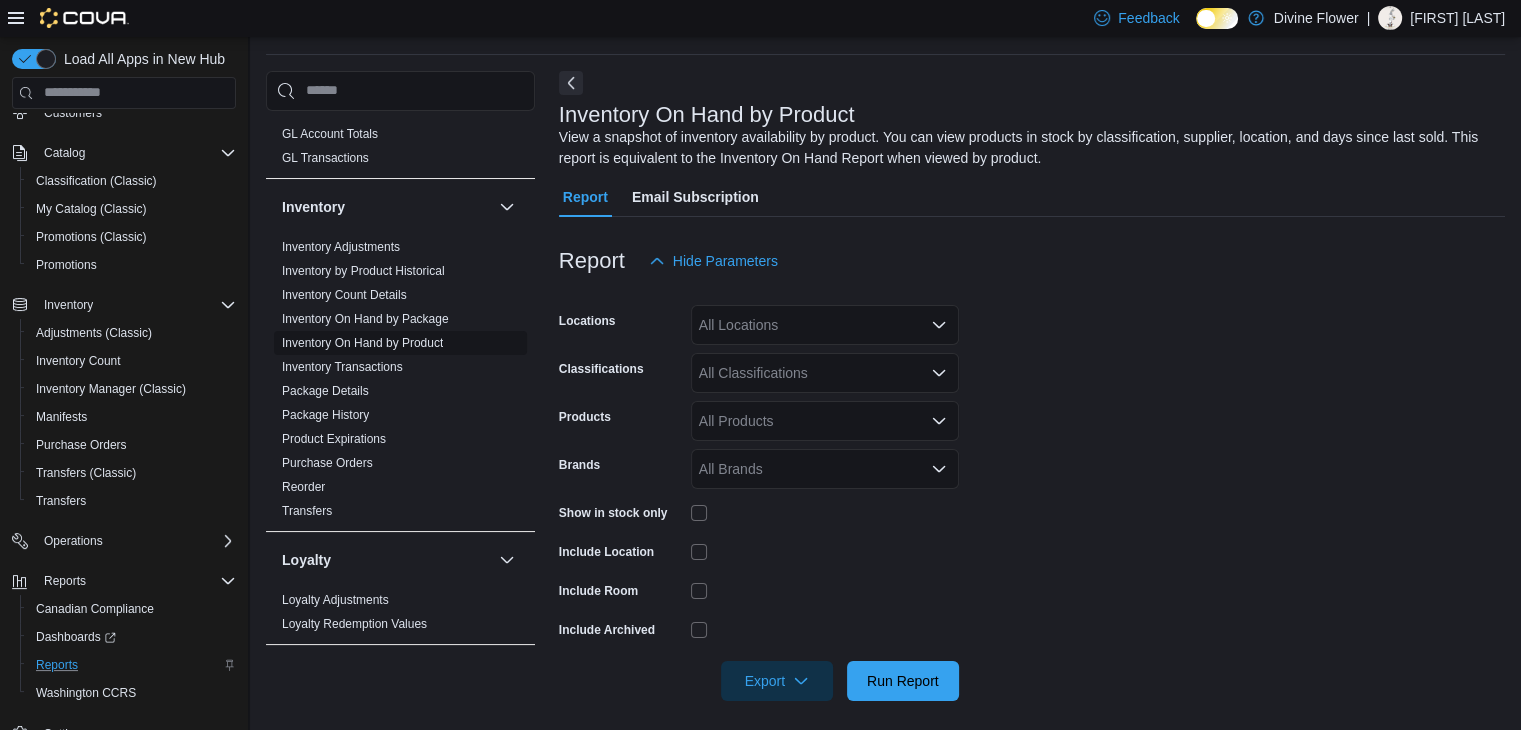 scroll, scrollTop: 67, scrollLeft: 0, axis: vertical 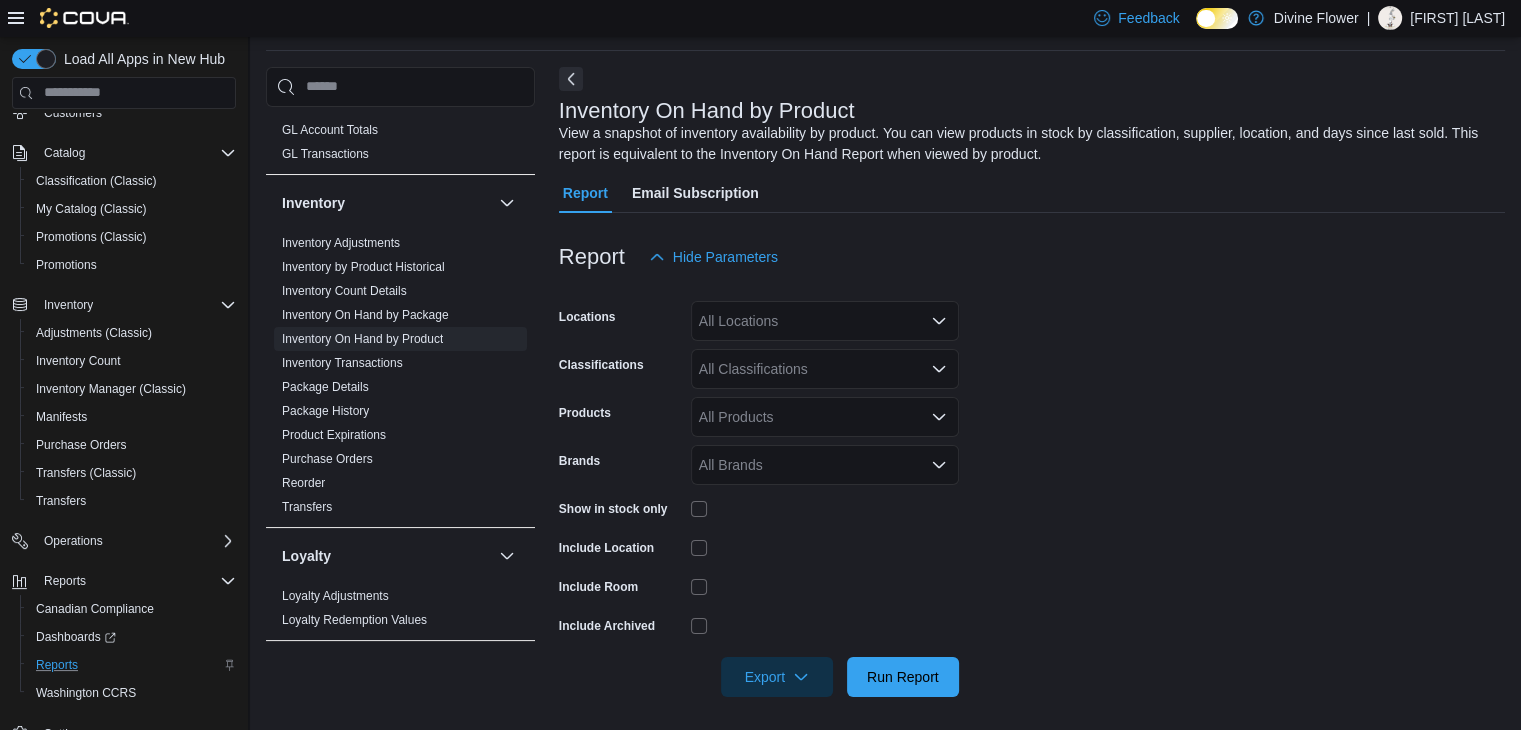 click on "All Classifications" at bounding box center [825, 369] 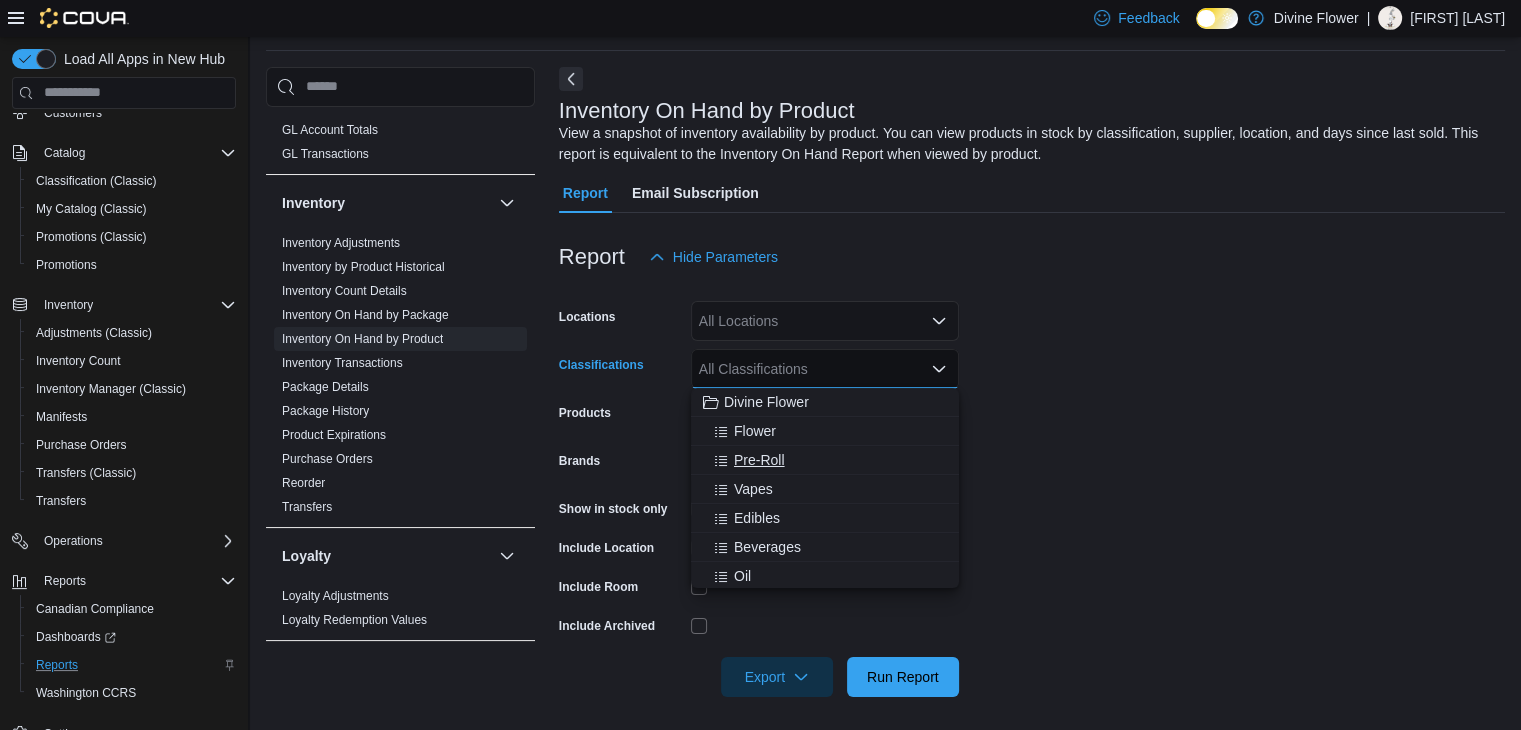 click on "Pre-Roll" at bounding box center (825, 460) 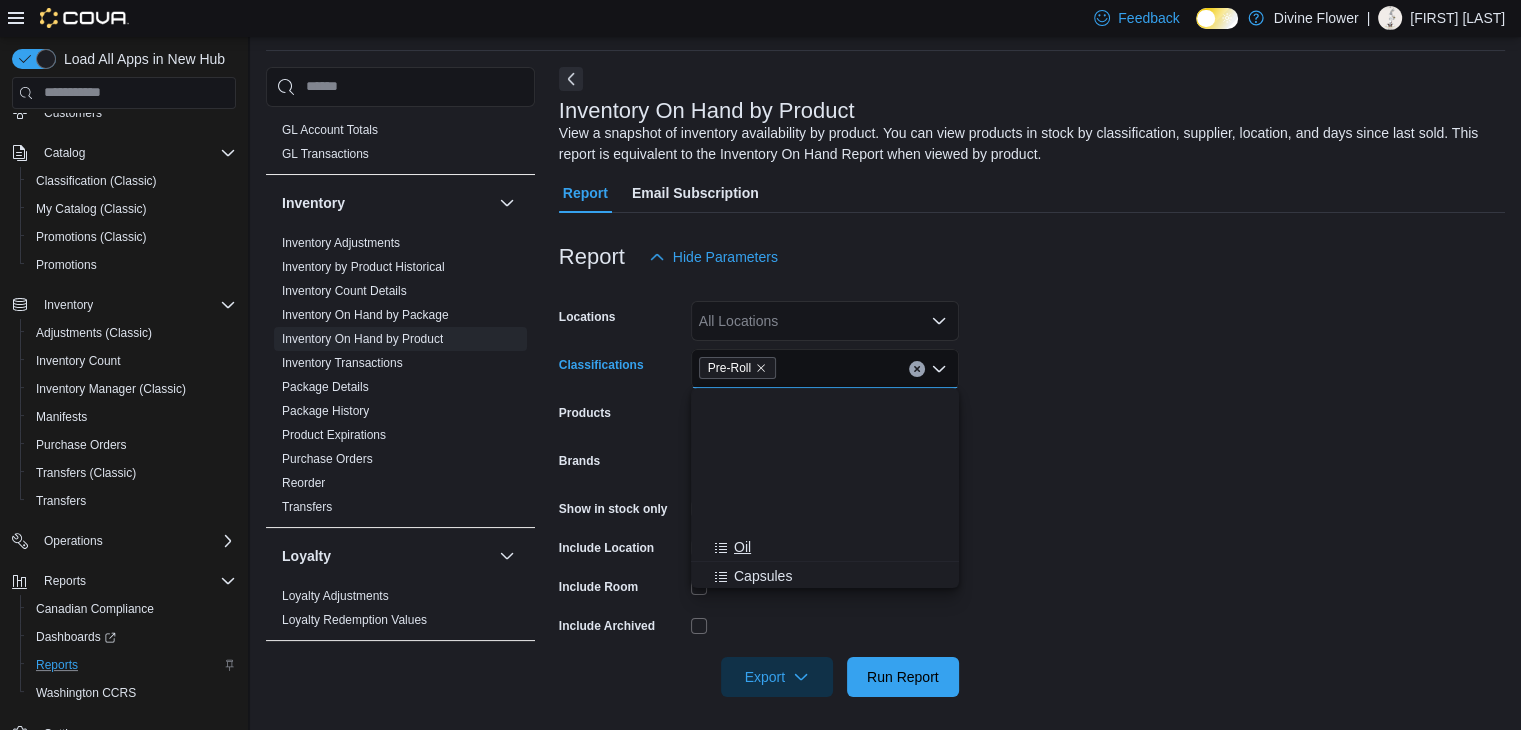 scroll, scrollTop: 176, scrollLeft: 0, axis: vertical 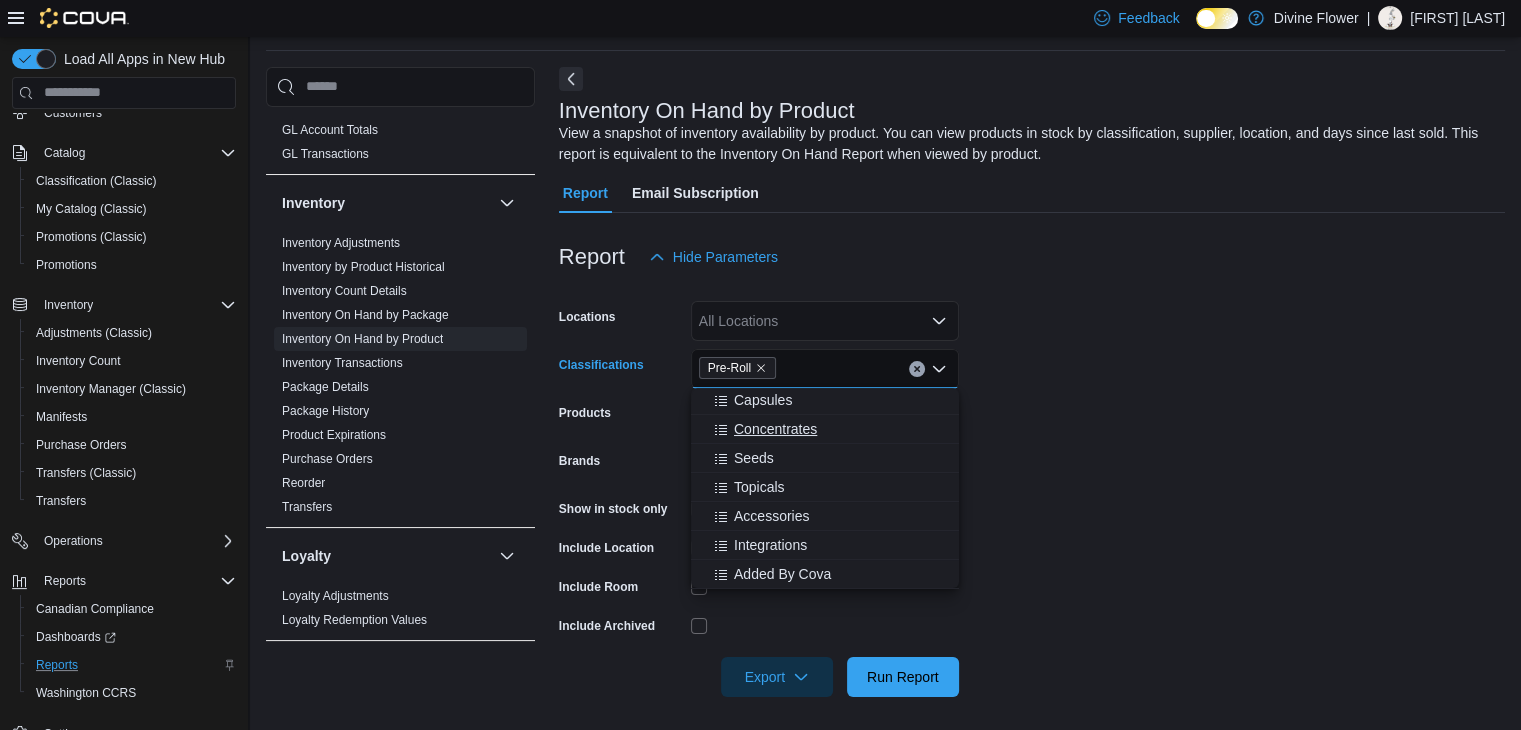 click on "Concentrates" at bounding box center [775, 429] 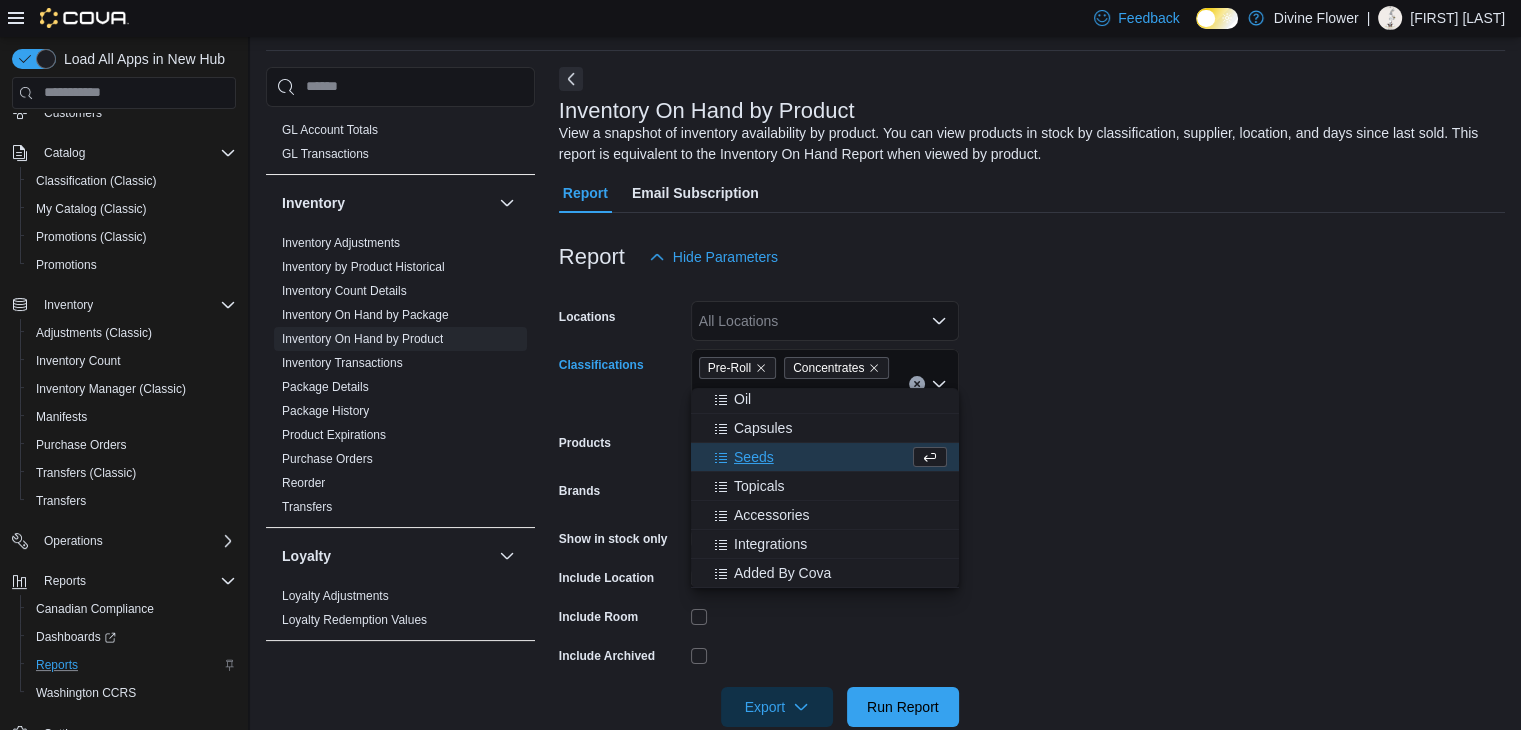 scroll, scrollTop: 148, scrollLeft: 0, axis: vertical 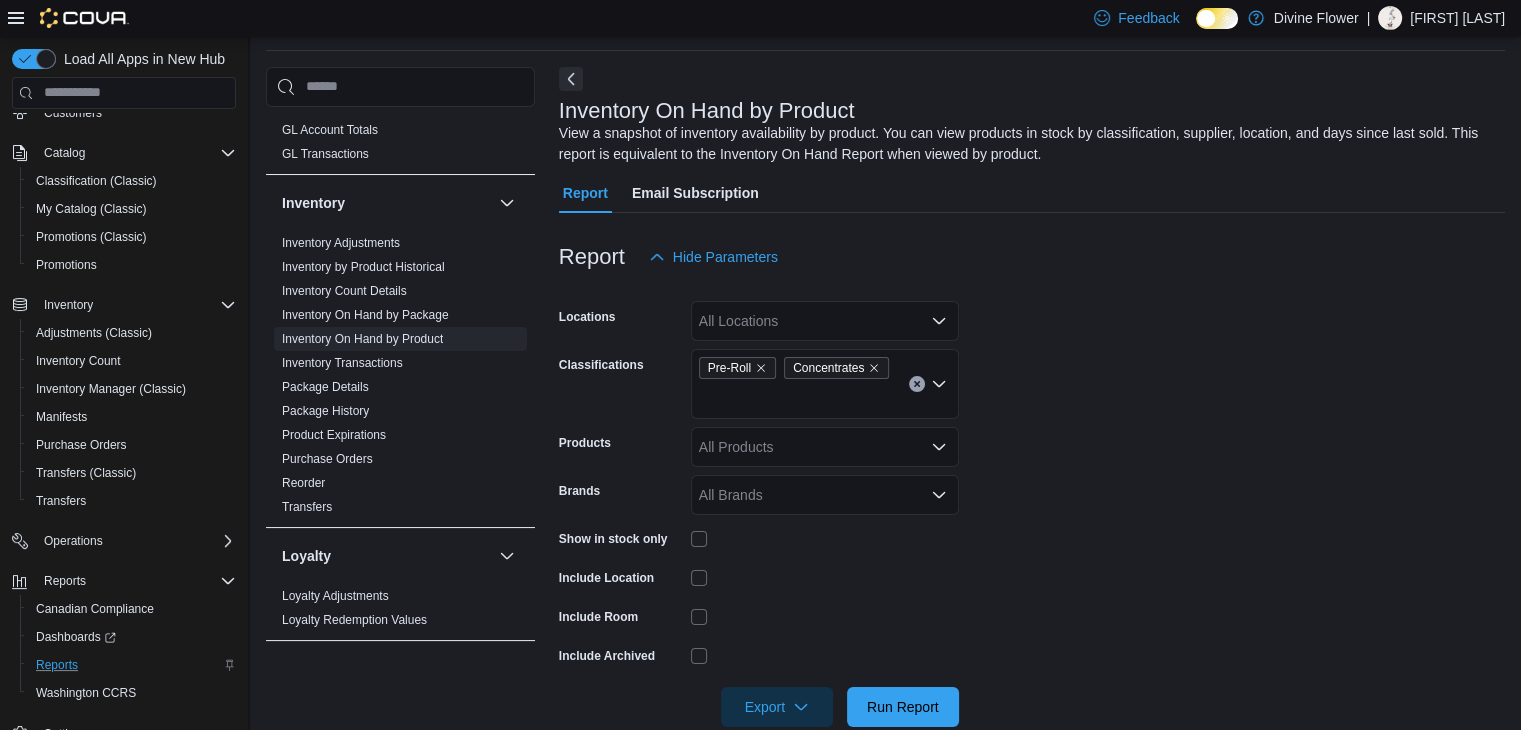 click on "Locations All Locations Classifications Pre-Roll Concentrates Products All Products Brands All Brands Show in stock only Include Location Include Room Include Archived Export Run Report" at bounding box center (1032, 502) 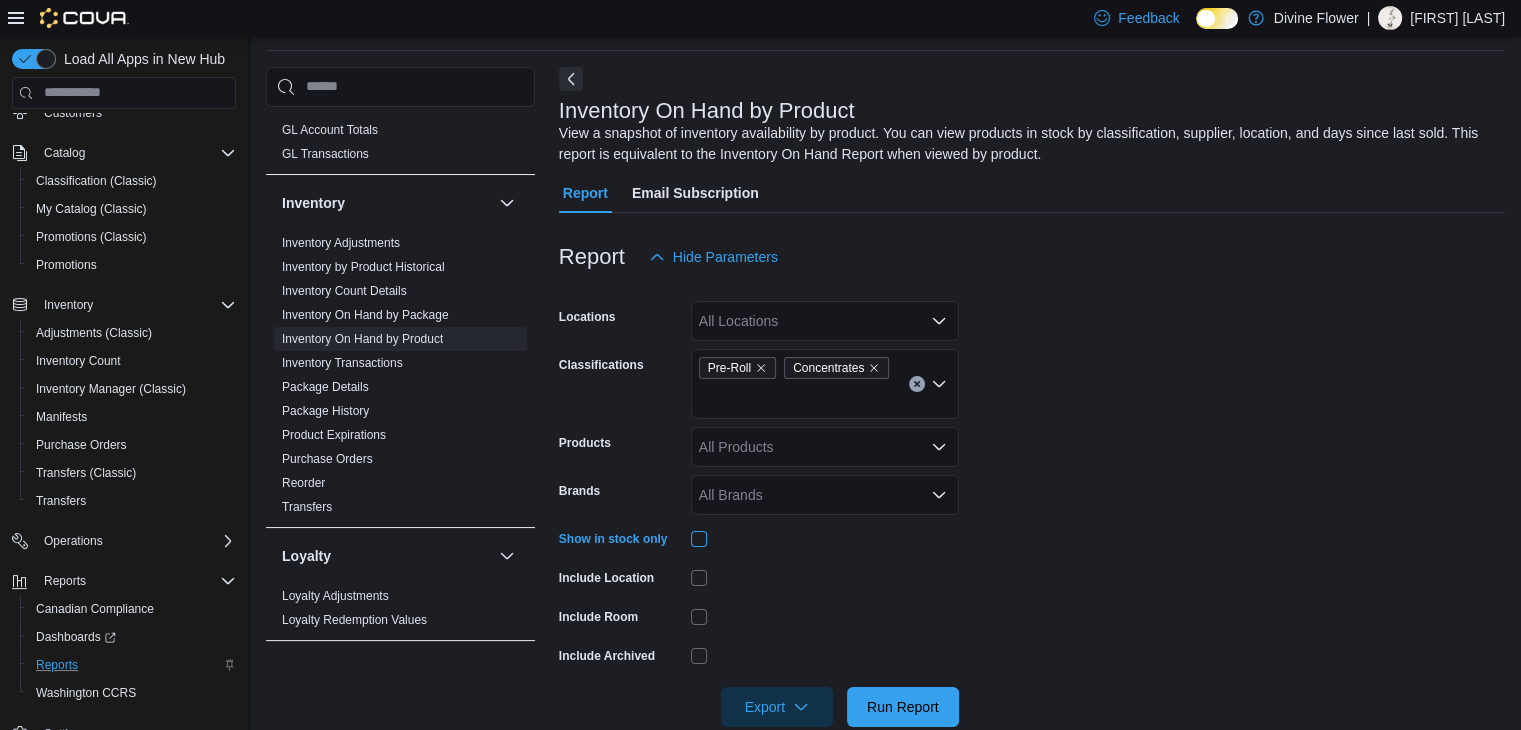 scroll, scrollTop: 73, scrollLeft: 0, axis: vertical 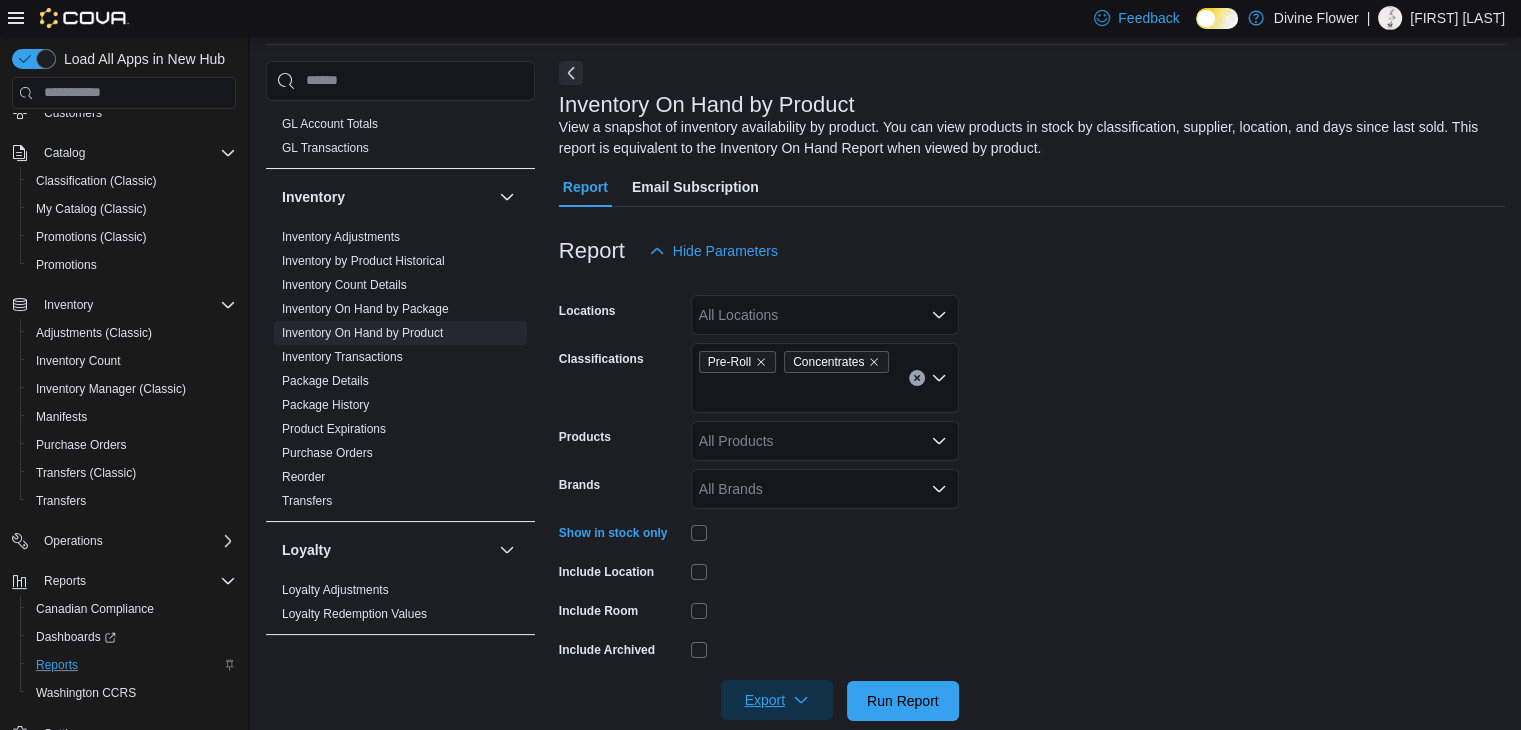 click on "Export" at bounding box center (777, 700) 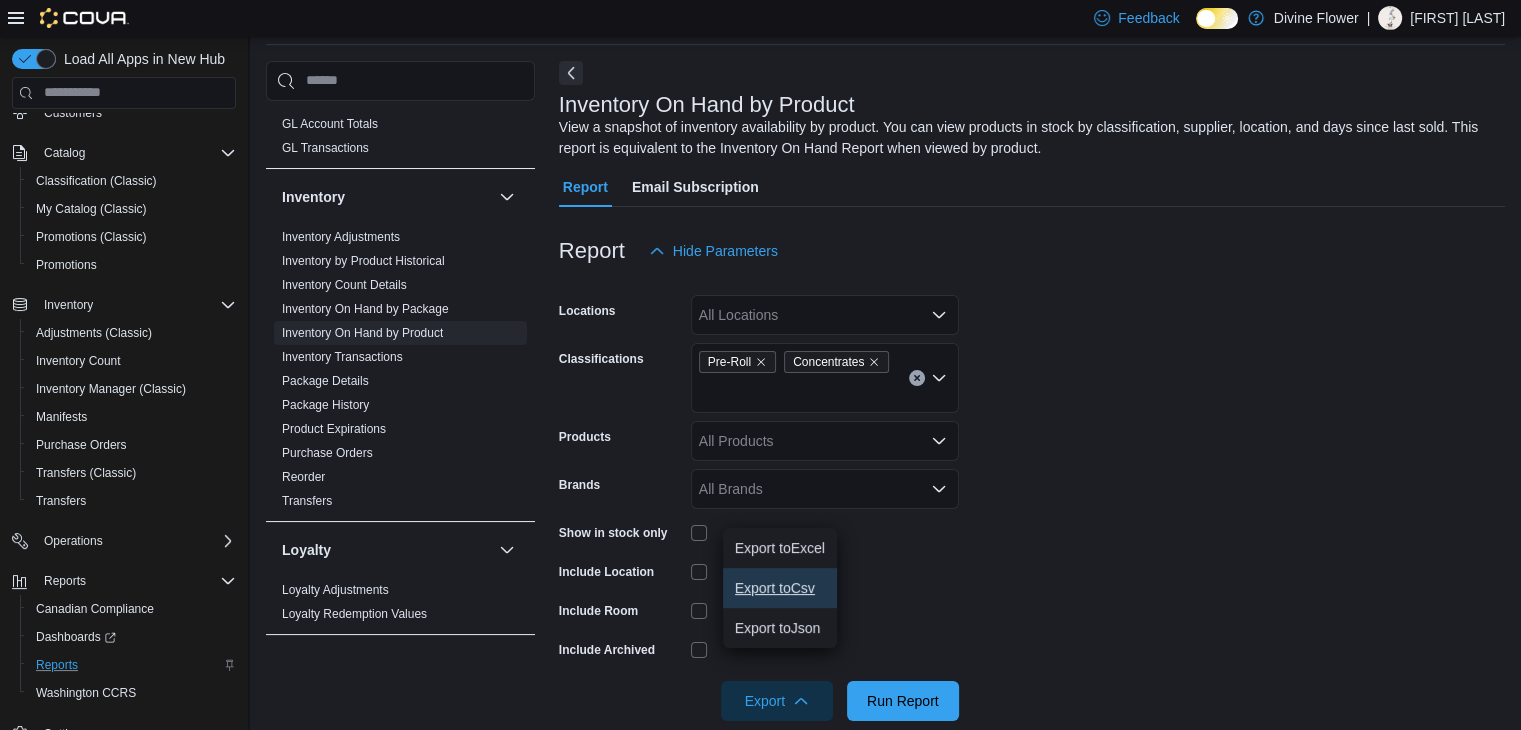 click on "Export to  Csv" at bounding box center (780, 588) 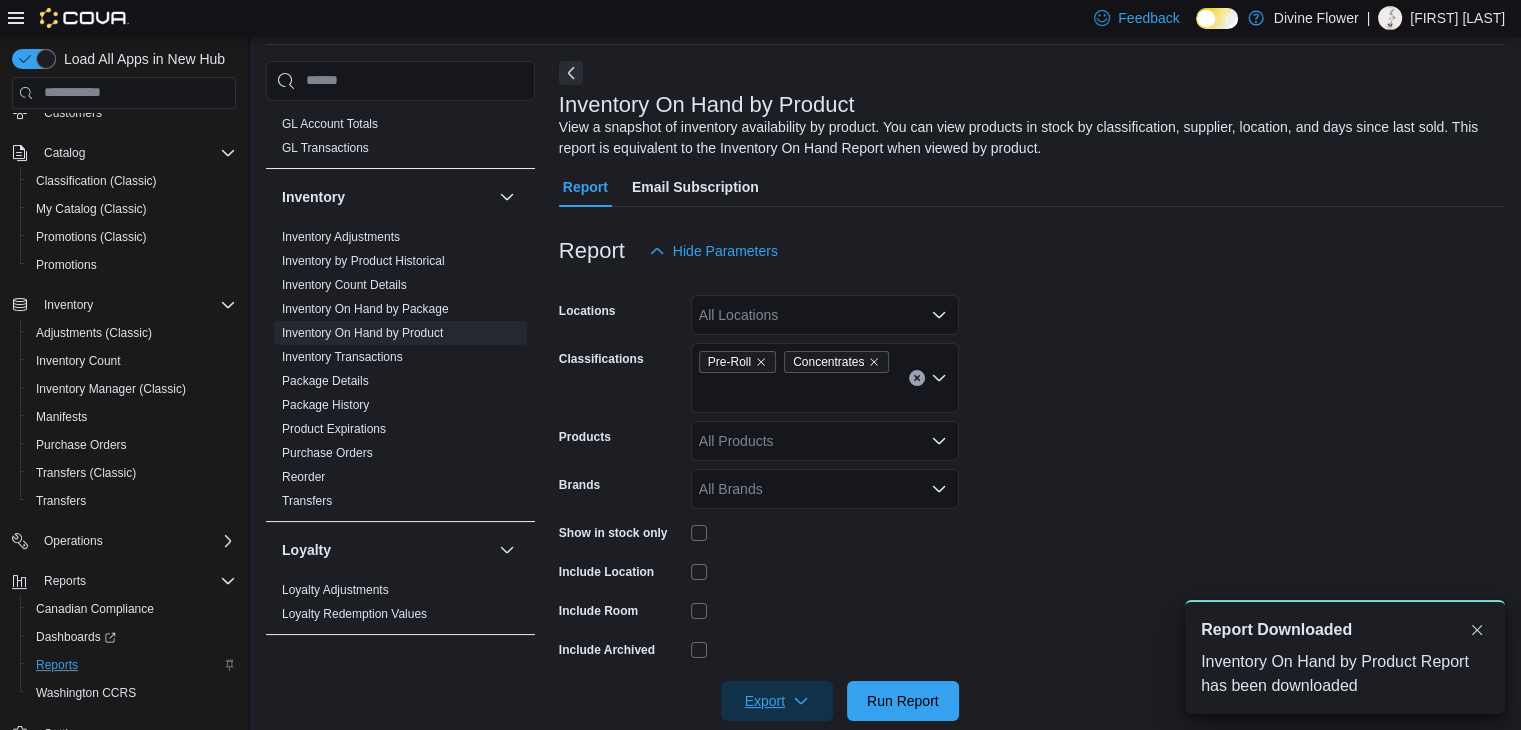 scroll, scrollTop: 0, scrollLeft: 0, axis: both 